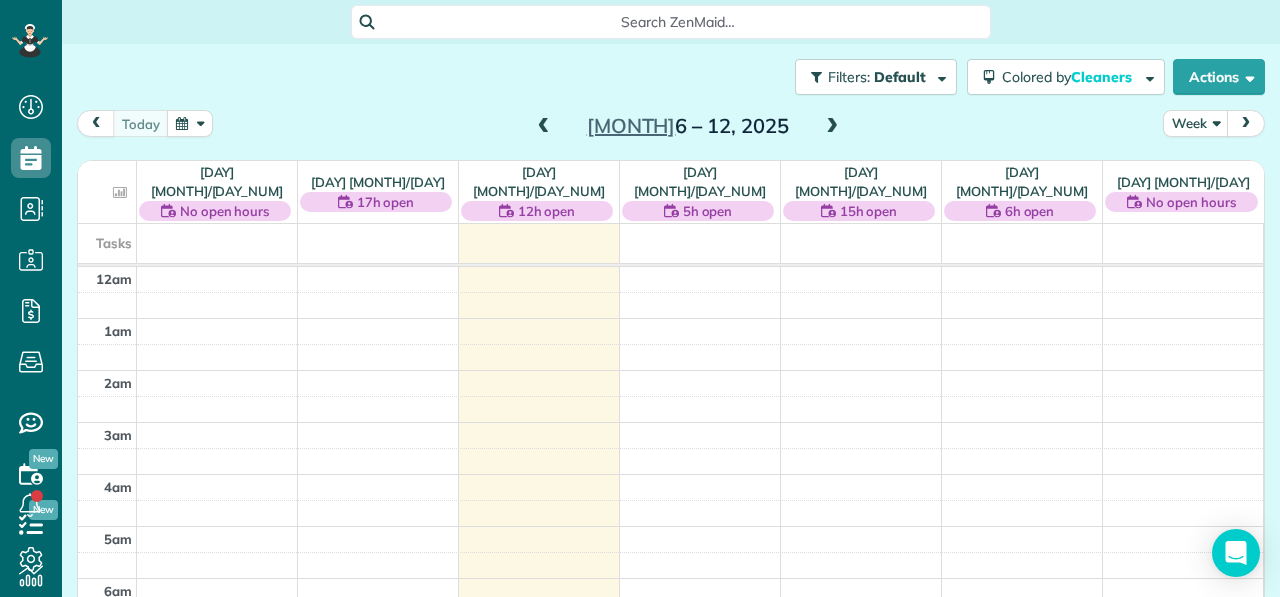 scroll, scrollTop: 0, scrollLeft: 0, axis: both 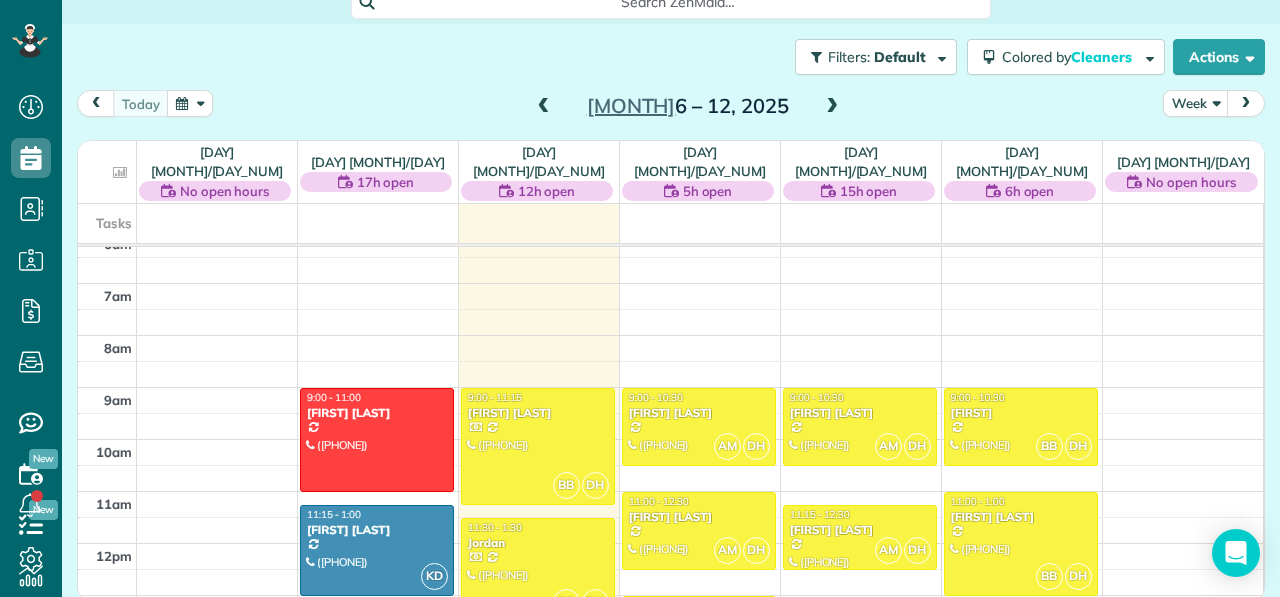 click at bounding box center [832, 107] 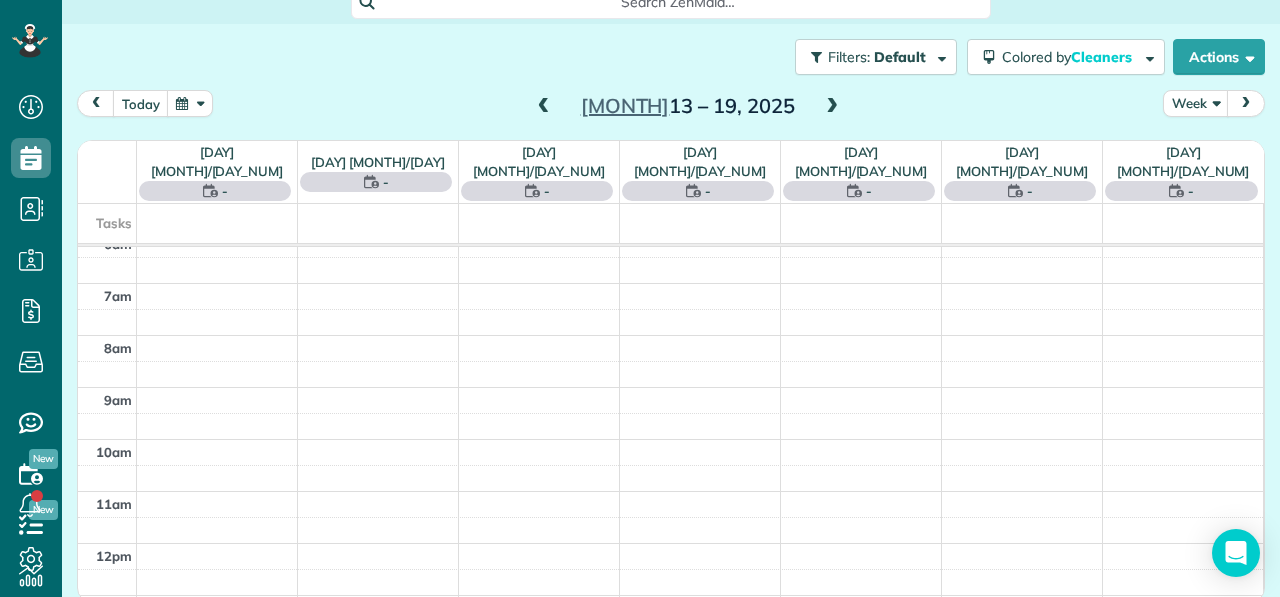 scroll, scrollTop: 365, scrollLeft: 0, axis: vertical 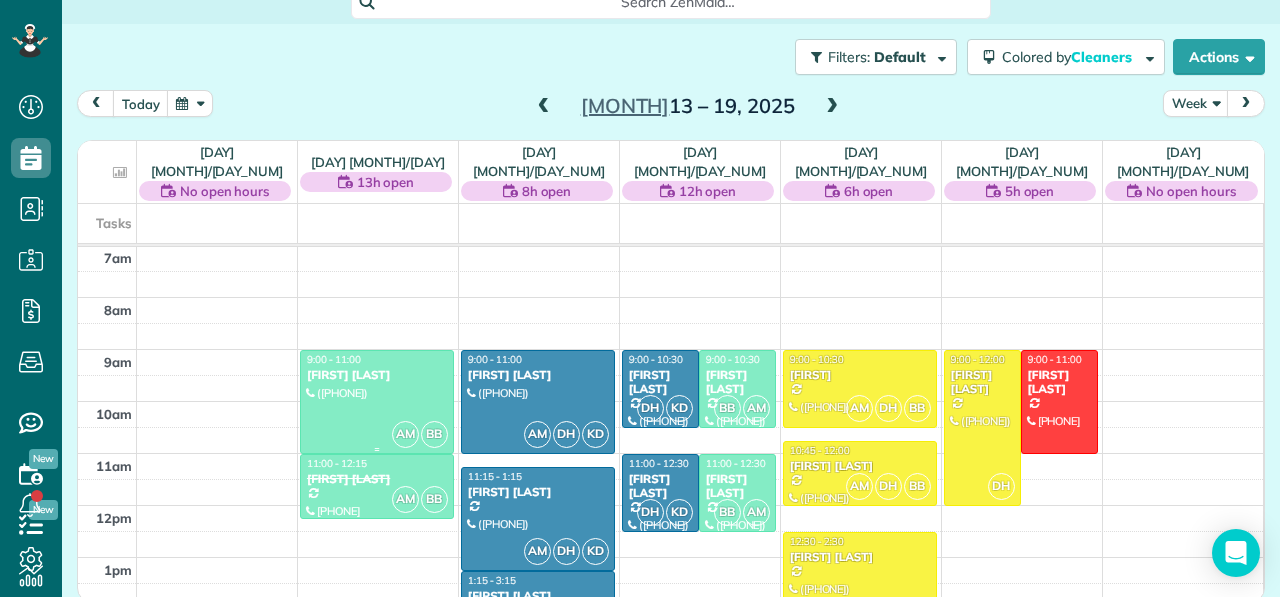 click on "[FIRST] [LAST]" at bounding box center (377, 375) 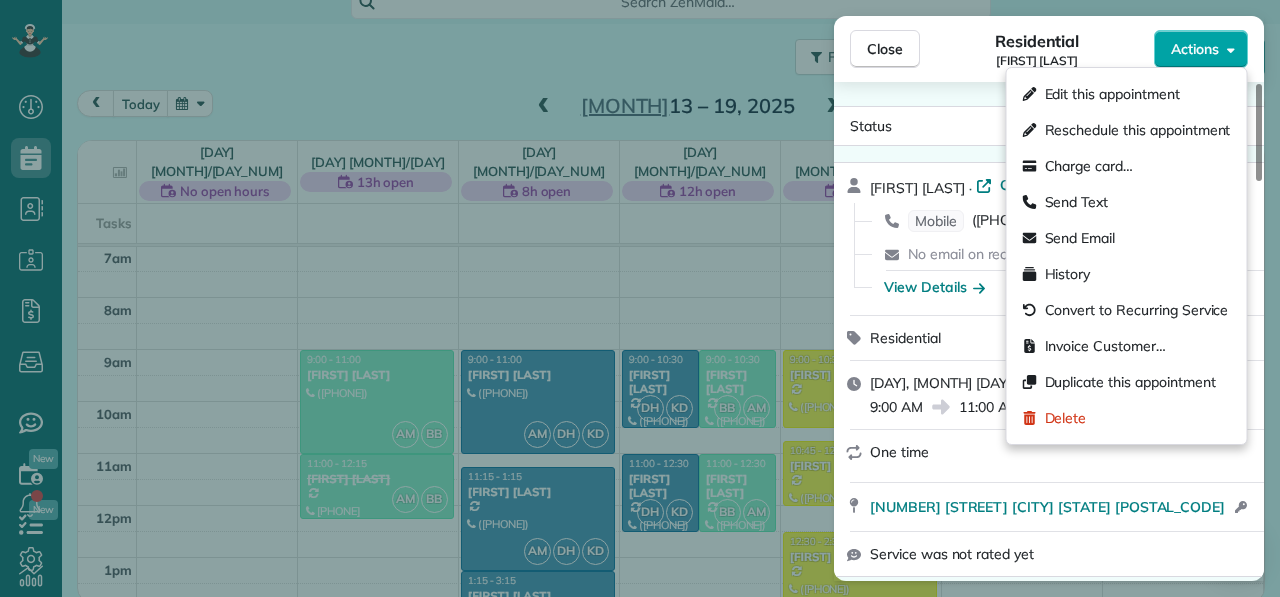 click 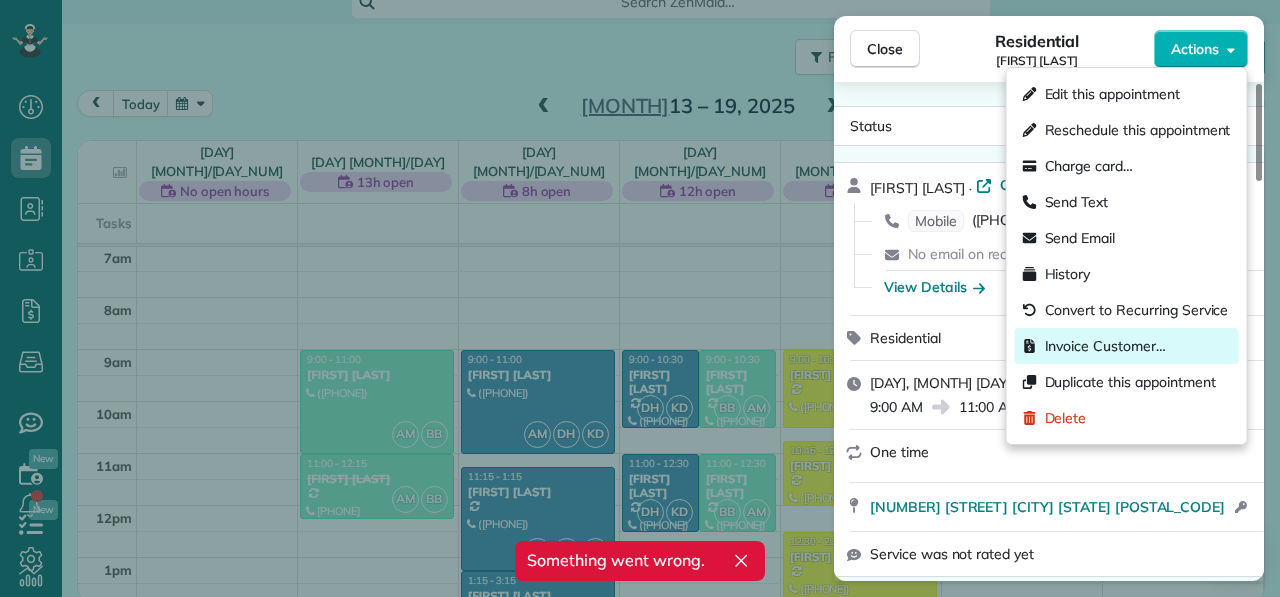 click on "Invoice Customer…" at bounding box center [1105, 346] 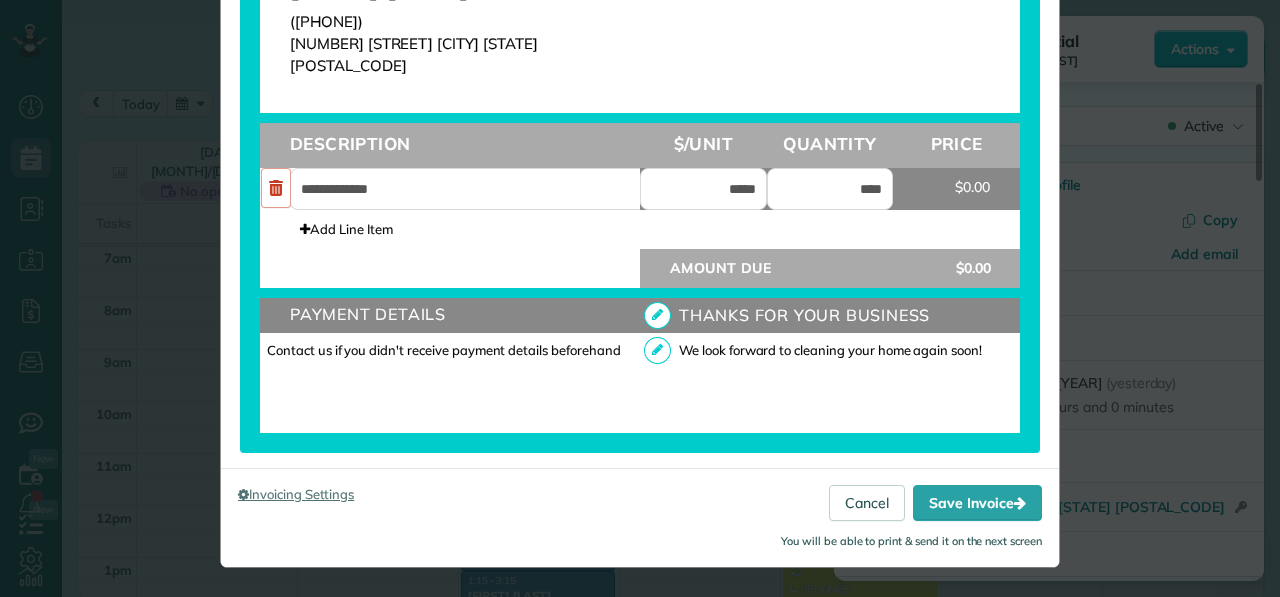 scroll, scrollTop: 708, scrollLeft: 0, axis: vertical 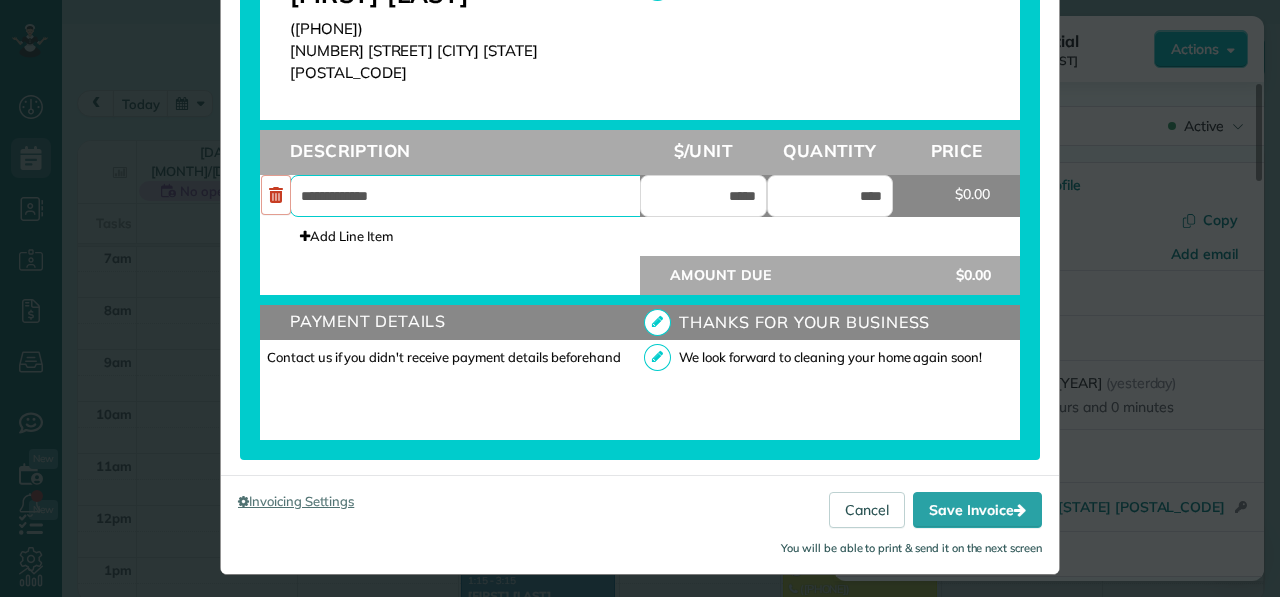click on "**********" at bounding box center (480, 196) 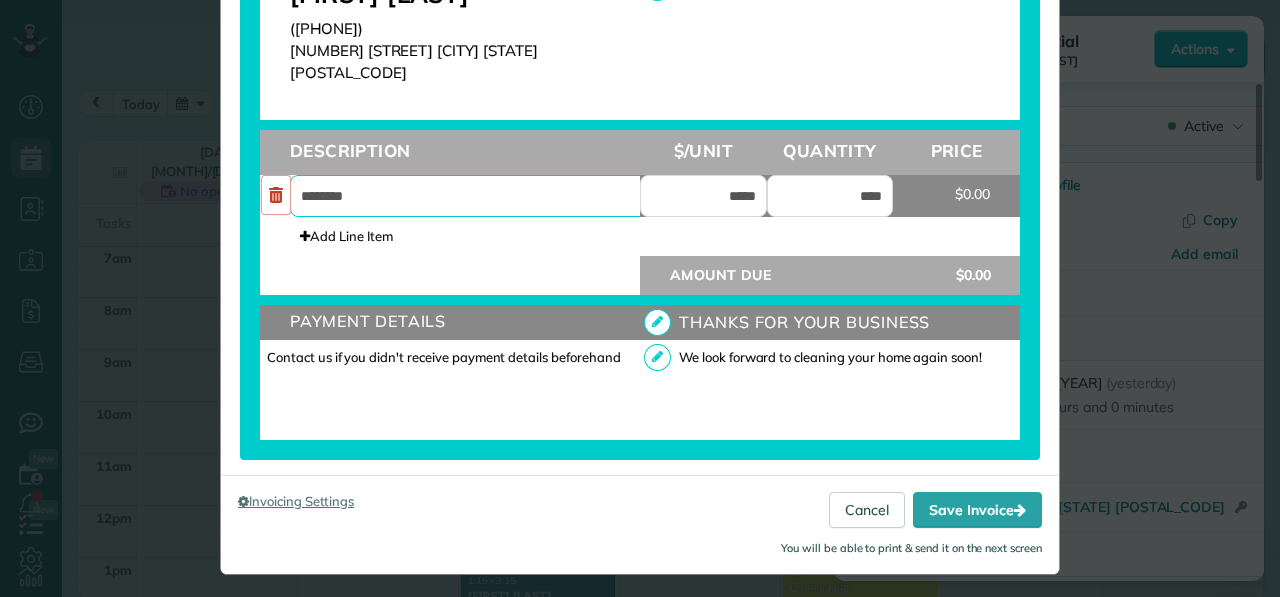 type on "**********" 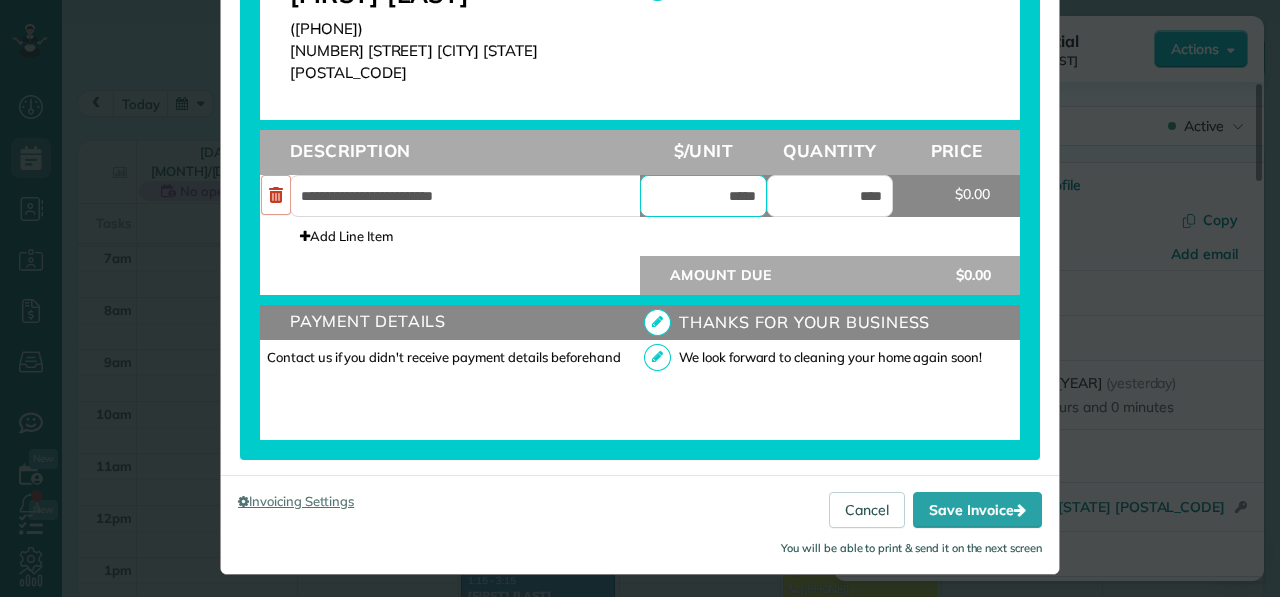 click on "*****" at bounding box center (703, 196) 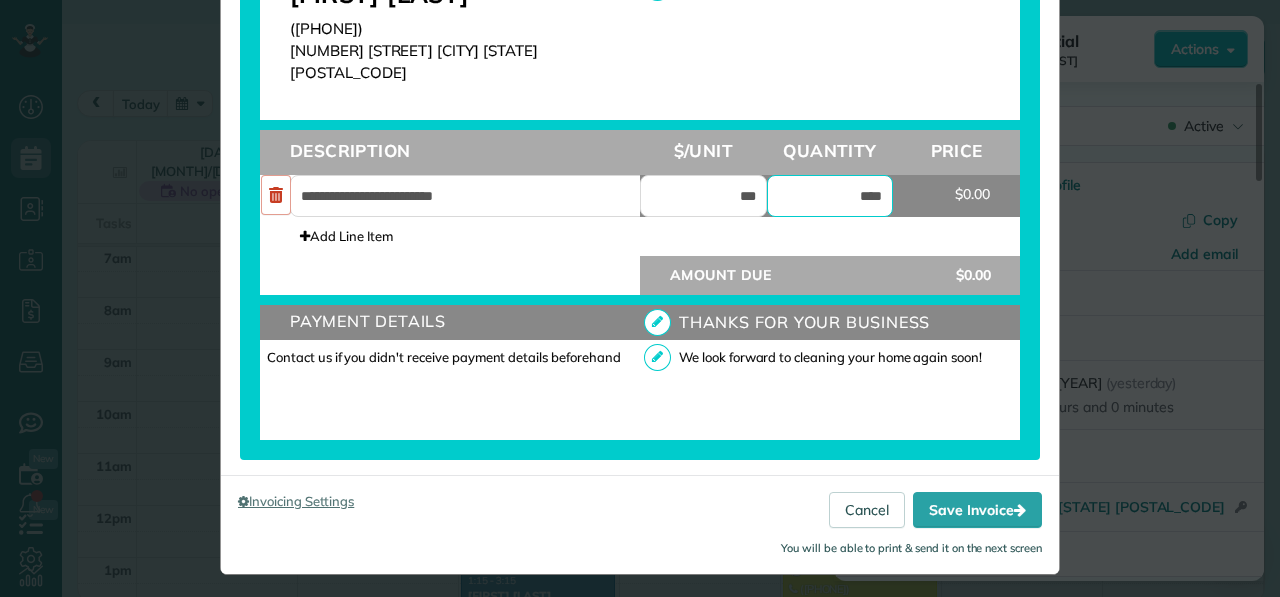 type on "*****" 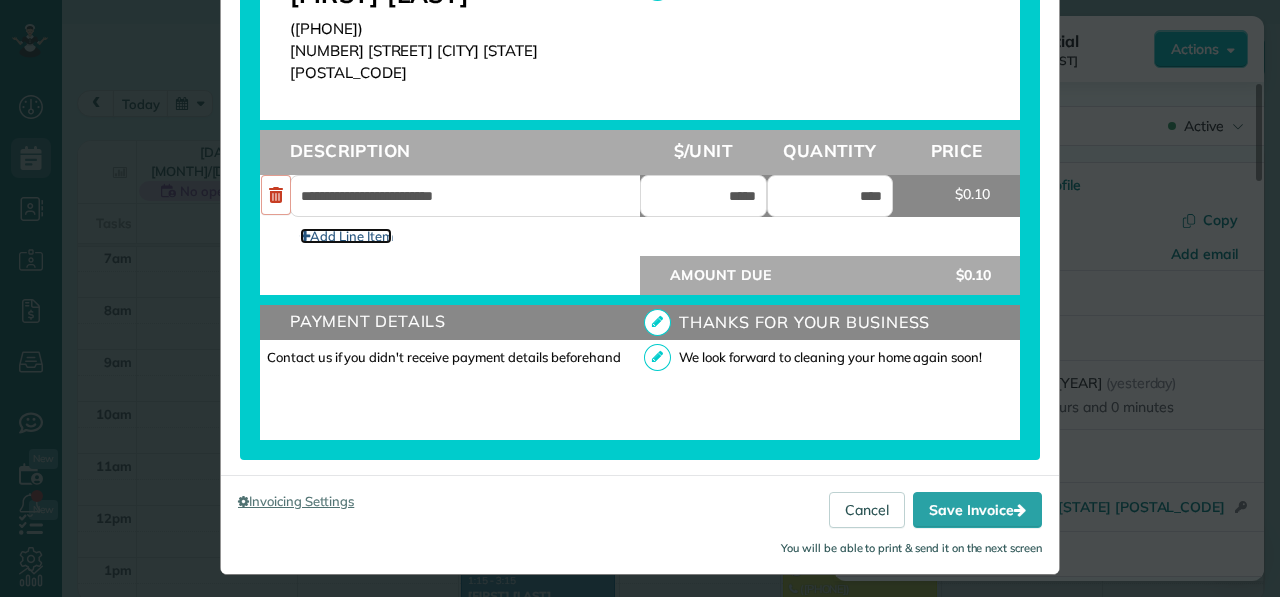 type on "*******" 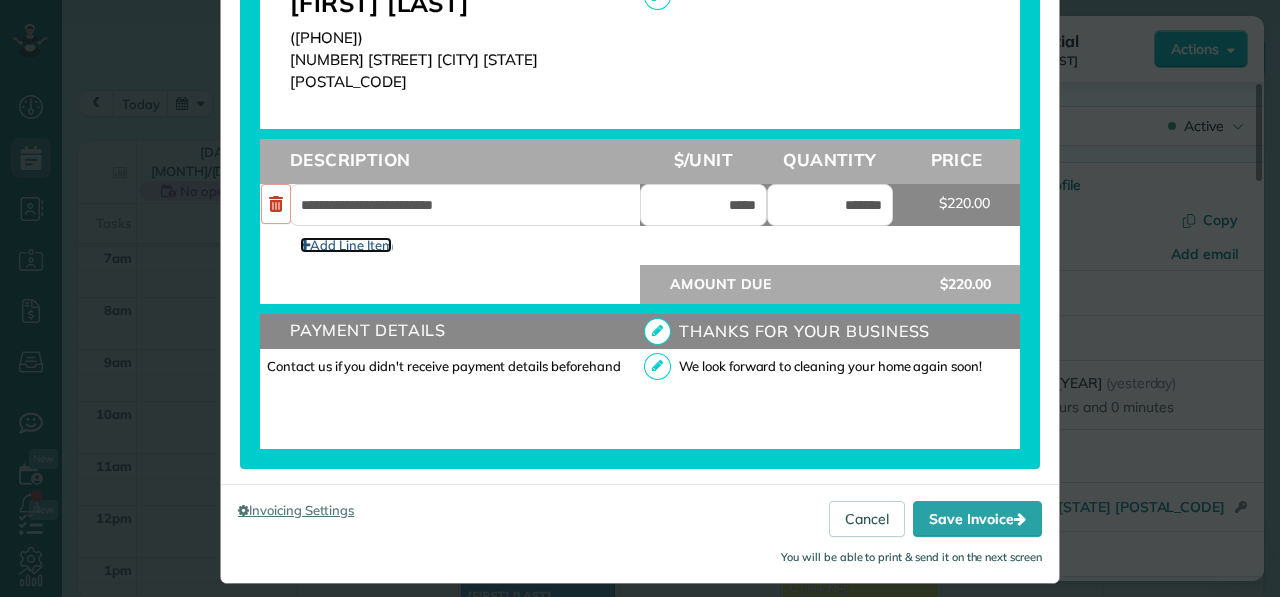 scroll, scrollTop: 715, scrollLeft: 0, axis: vertical 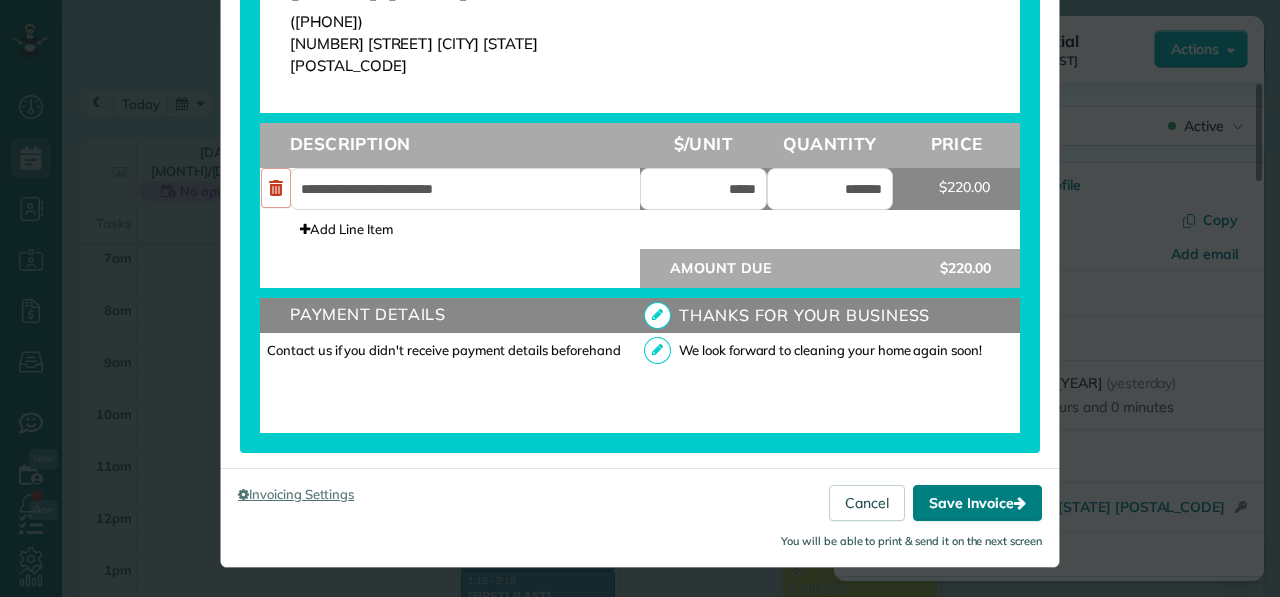 click on "Save Invoice" at bounding box center (977, 503) 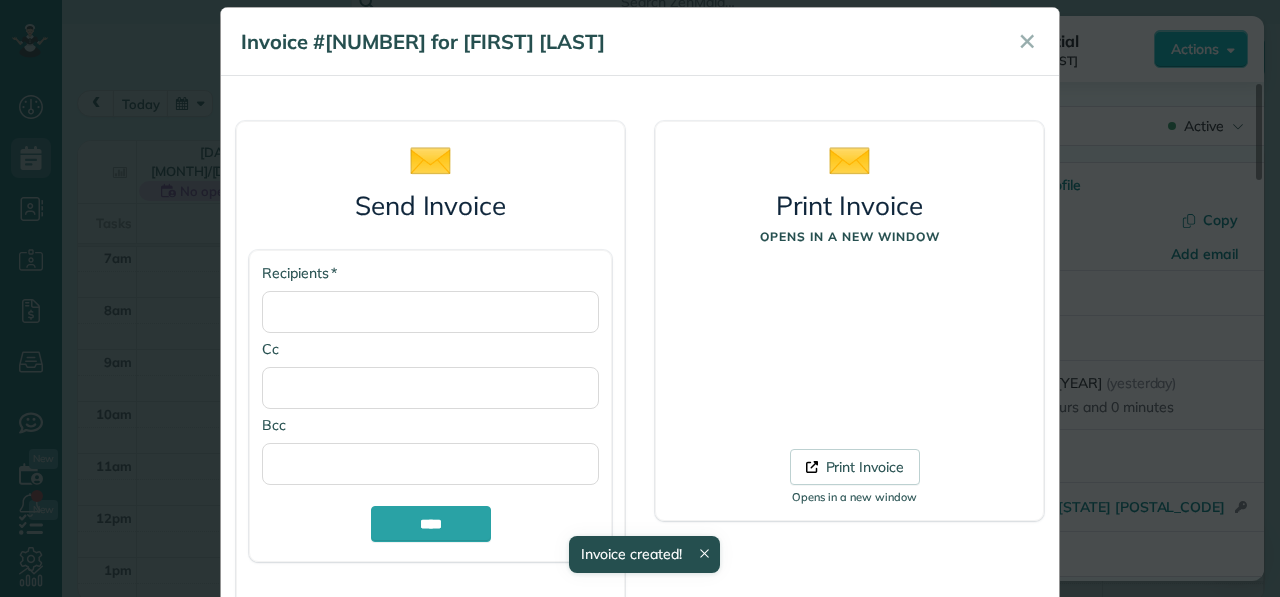 scroll, scrollTop: 0, scrollLeft: 0, axis: both 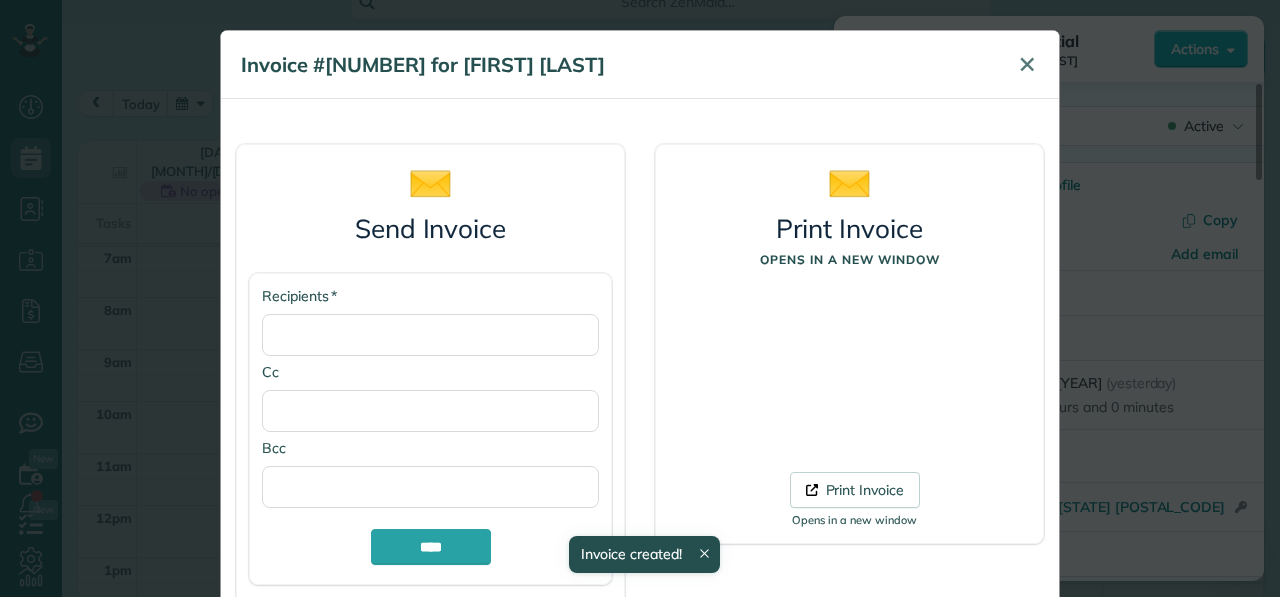 click on "✕" at bounding box center [1027, 64] 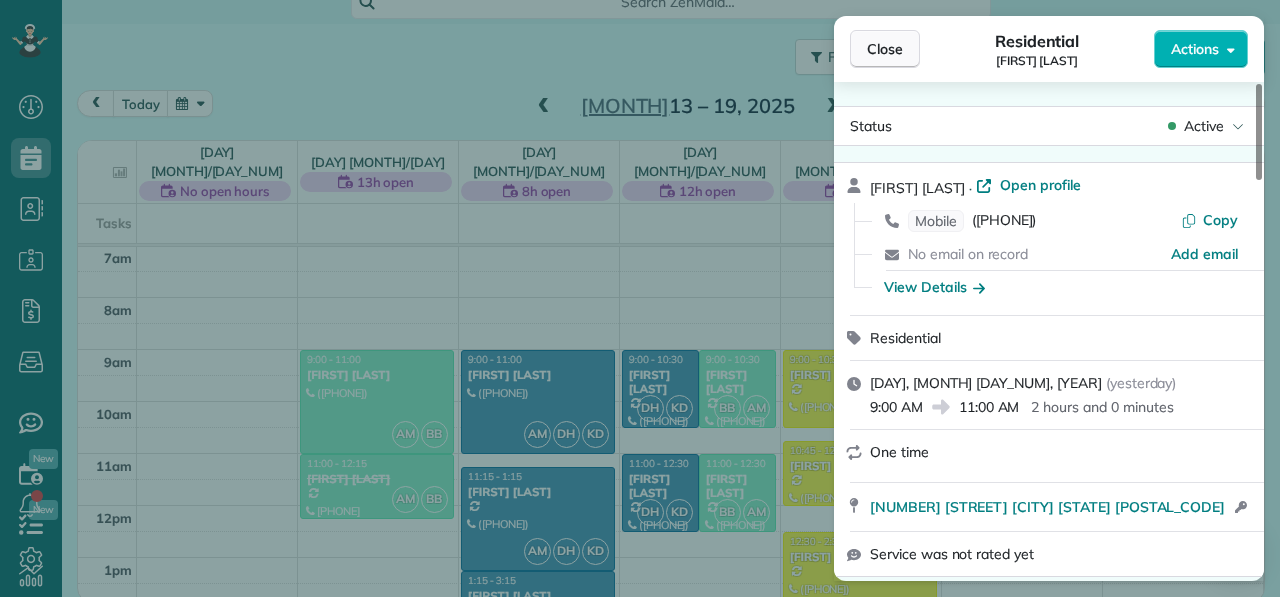 click on "Close" at bounding box center (885, 49) 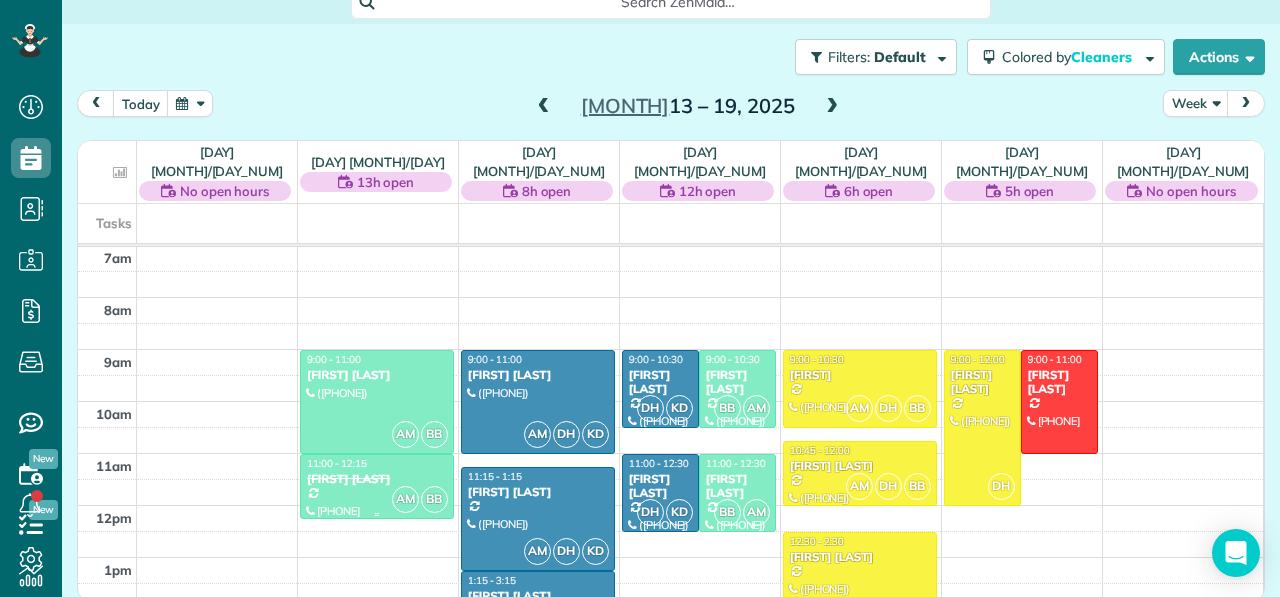 click on "11:00 - 12:15" at bounding box center (377, 463) 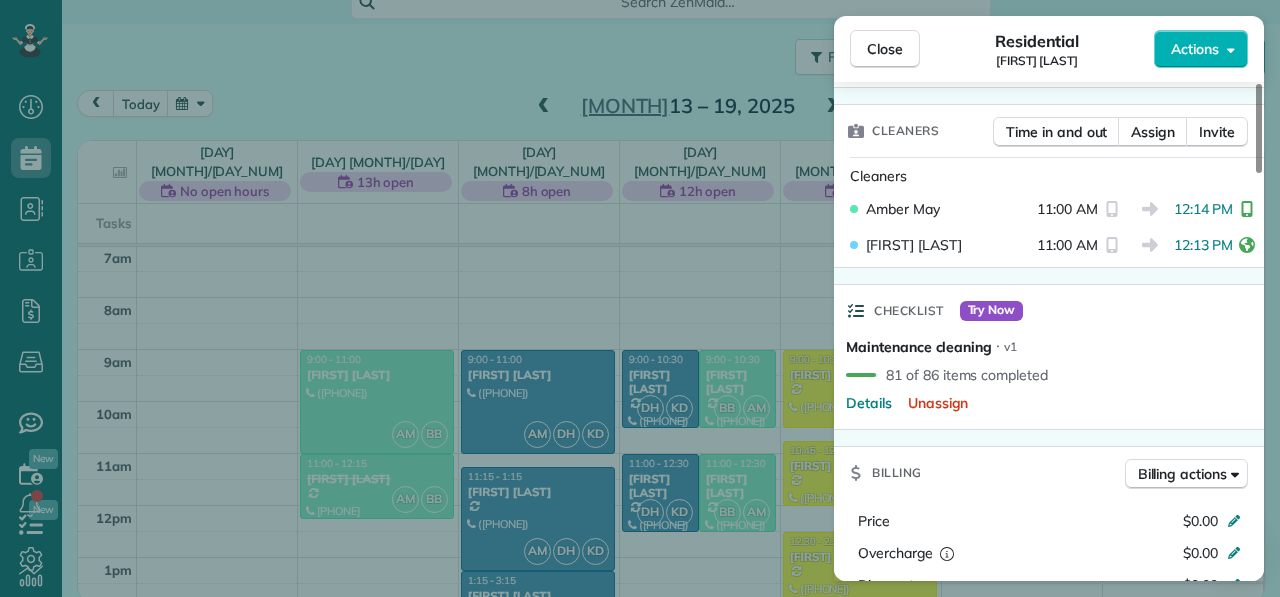 scroll, scrollTop: 507, scrollLeft: 0, axis: vertical 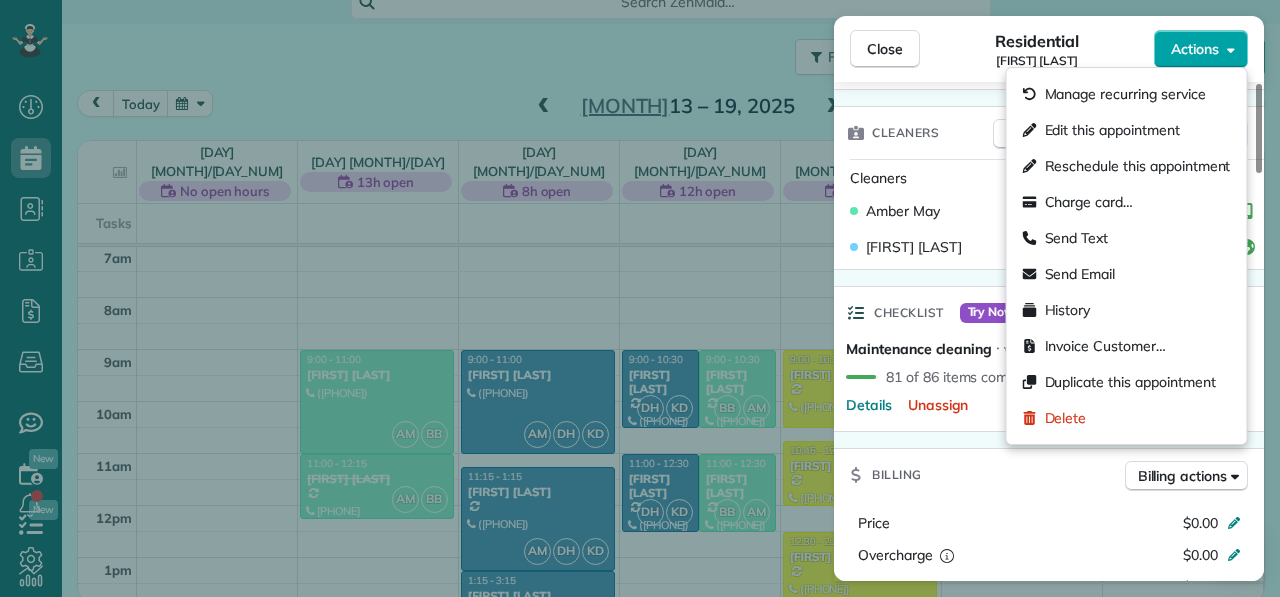 click 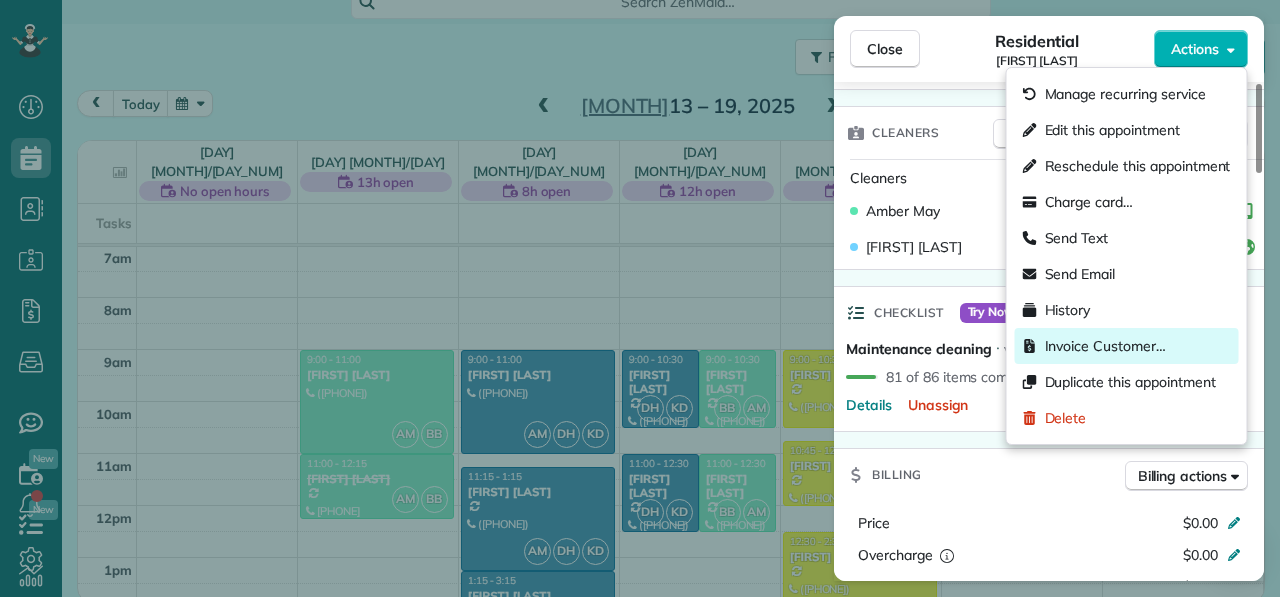 click on "Invoice Customer…" at bounding box center [1105, 346] 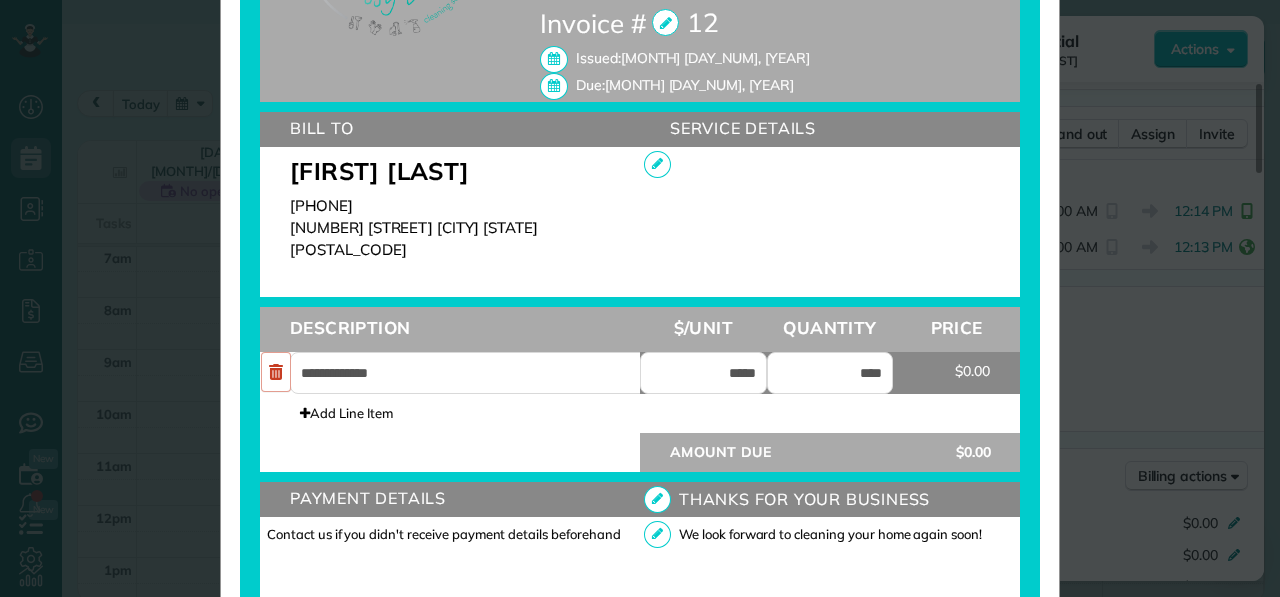 scroll, scrollTop: 532, scrollLeft: 0, axis: vertical 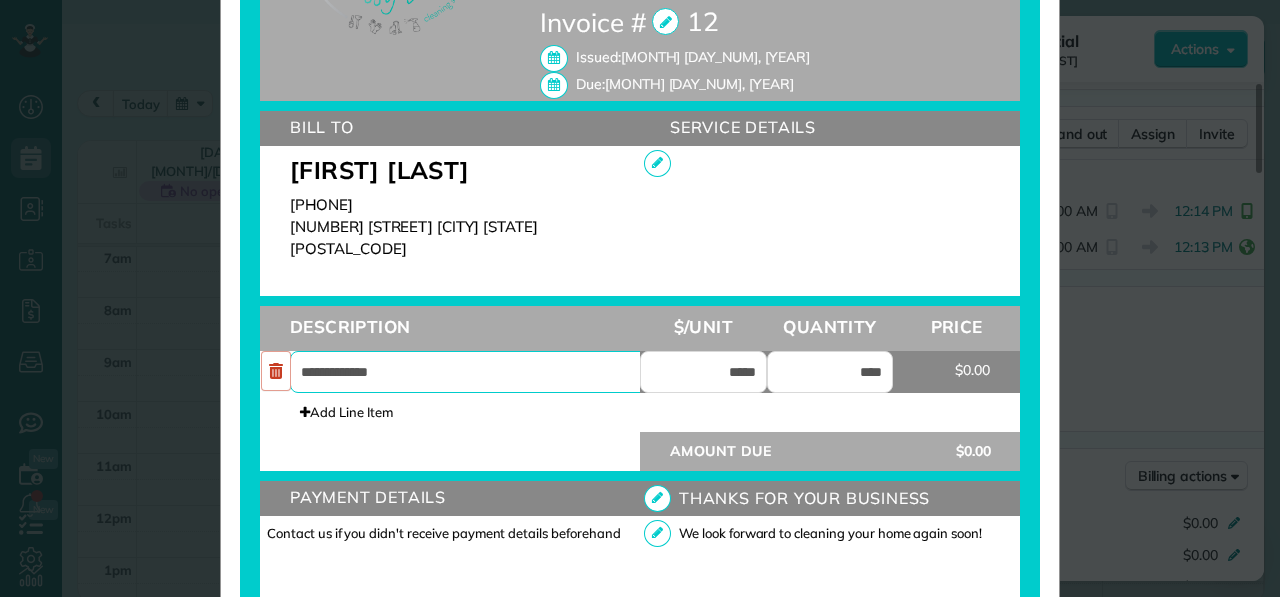 click on "**********" at bounding box center [480, 372] 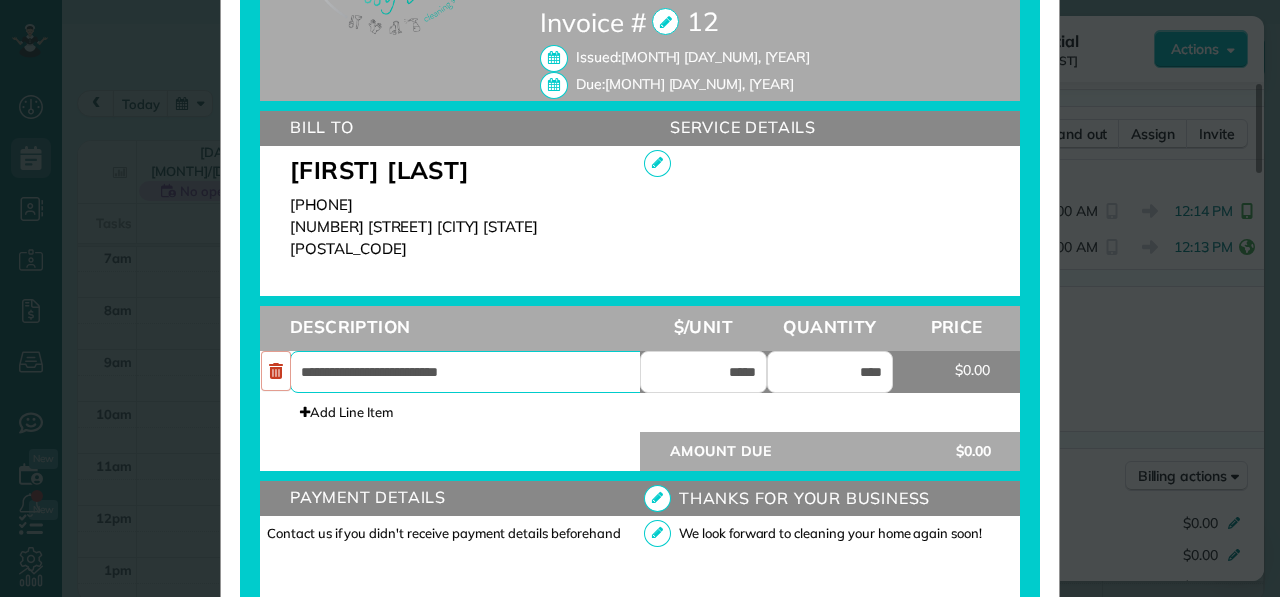 type on "**********" 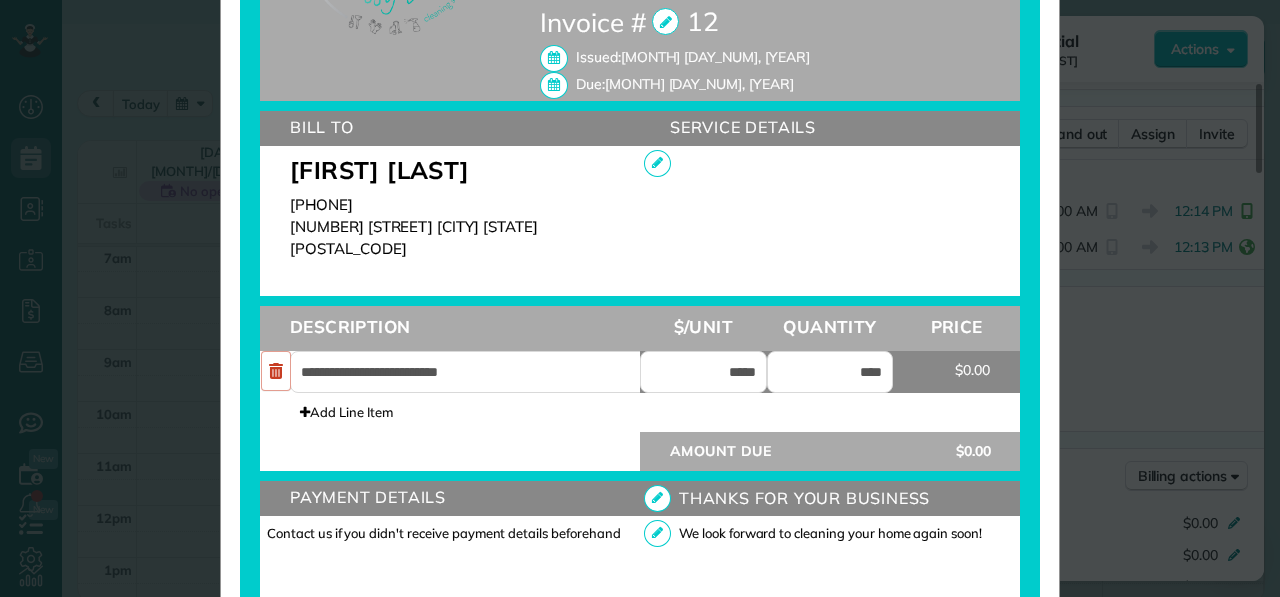click on "$0.00" at bounding box center (956, 368) 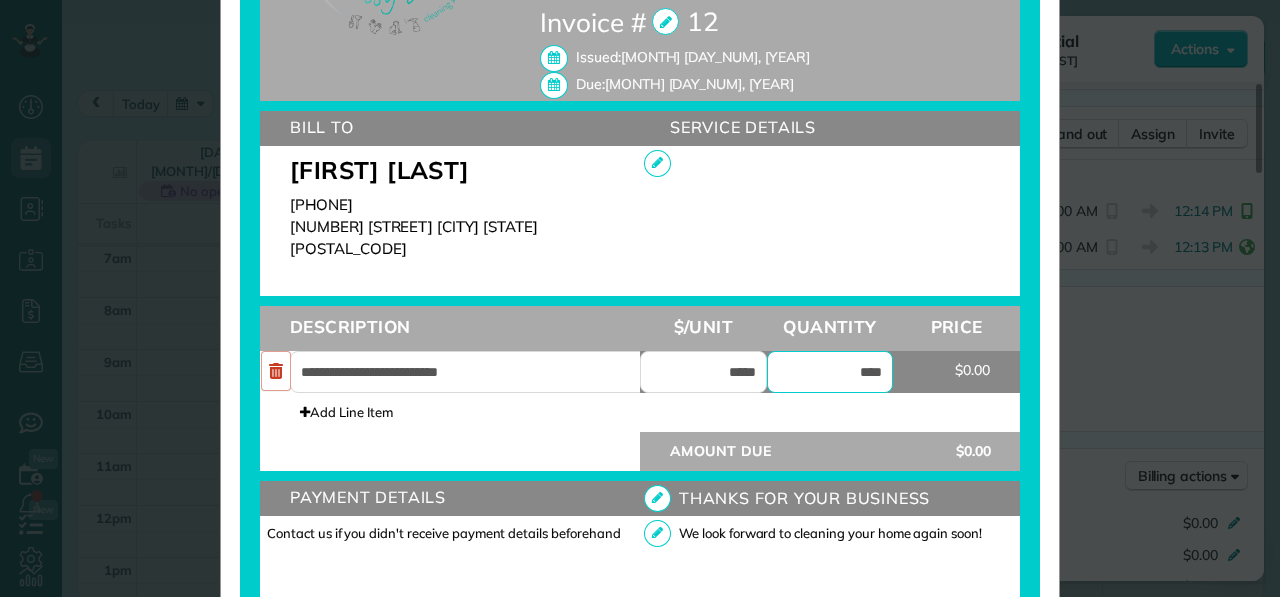 drag, startPoint x: 869, startPoint y: 379, endPoint x: 803, endPoint y: 379, distance: 66 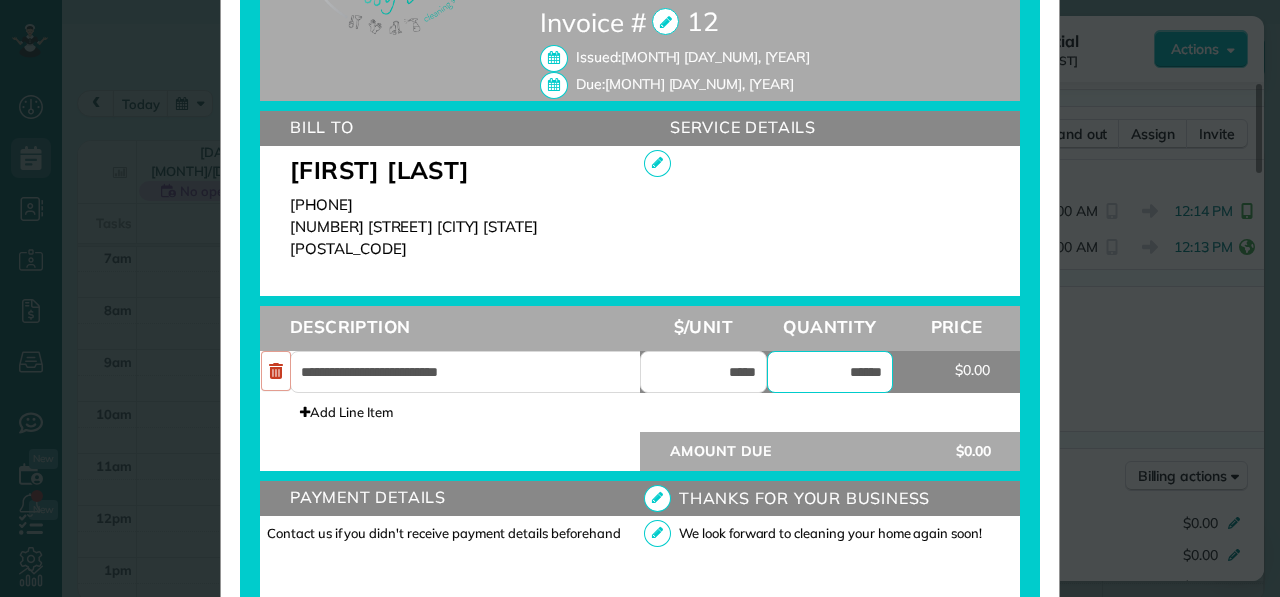 type on "******" 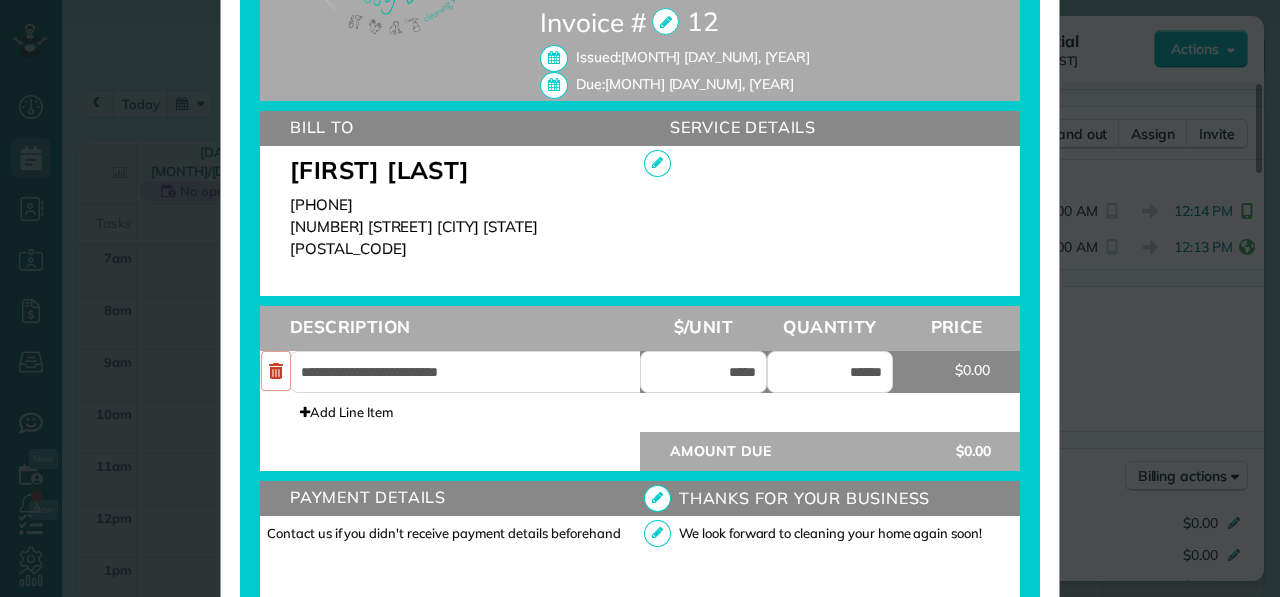 click on "Add Line Item" at bounding box center (640, 412) 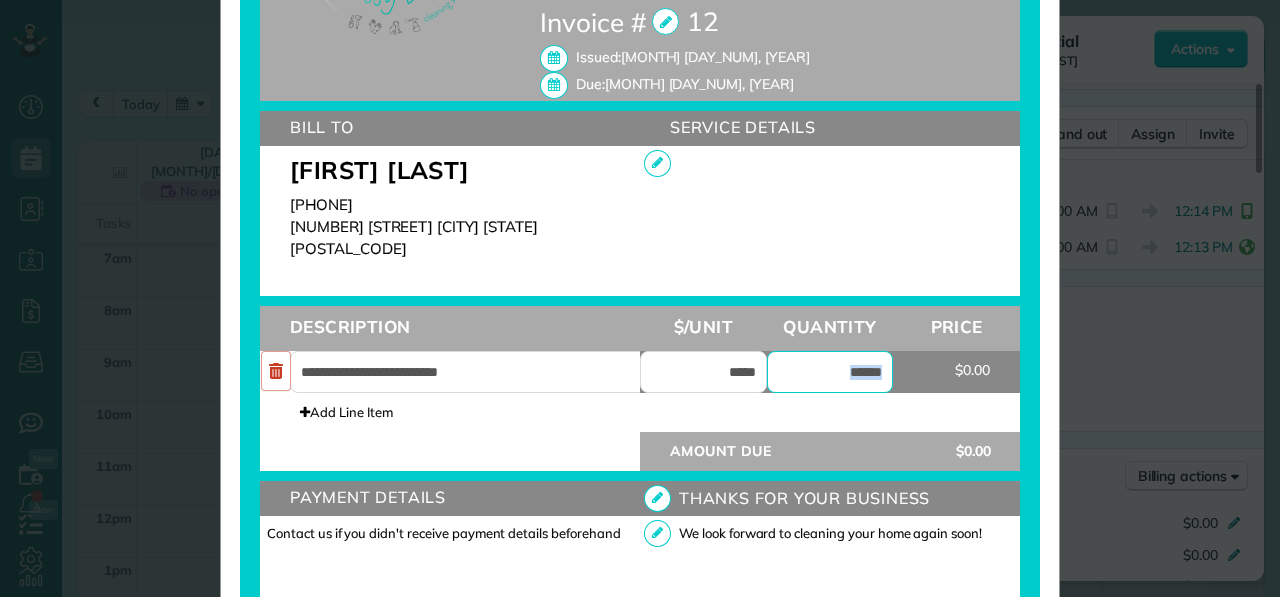 click on "******" at bounding box center [830, 372] 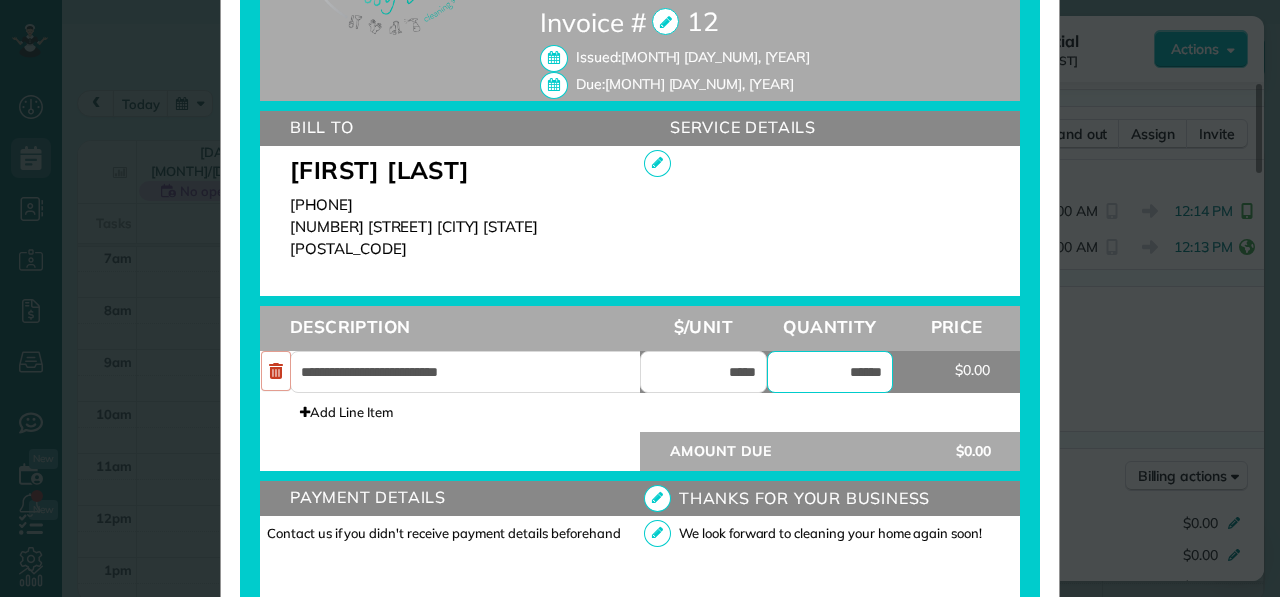 click on "******" at bounding box center [830, 372] 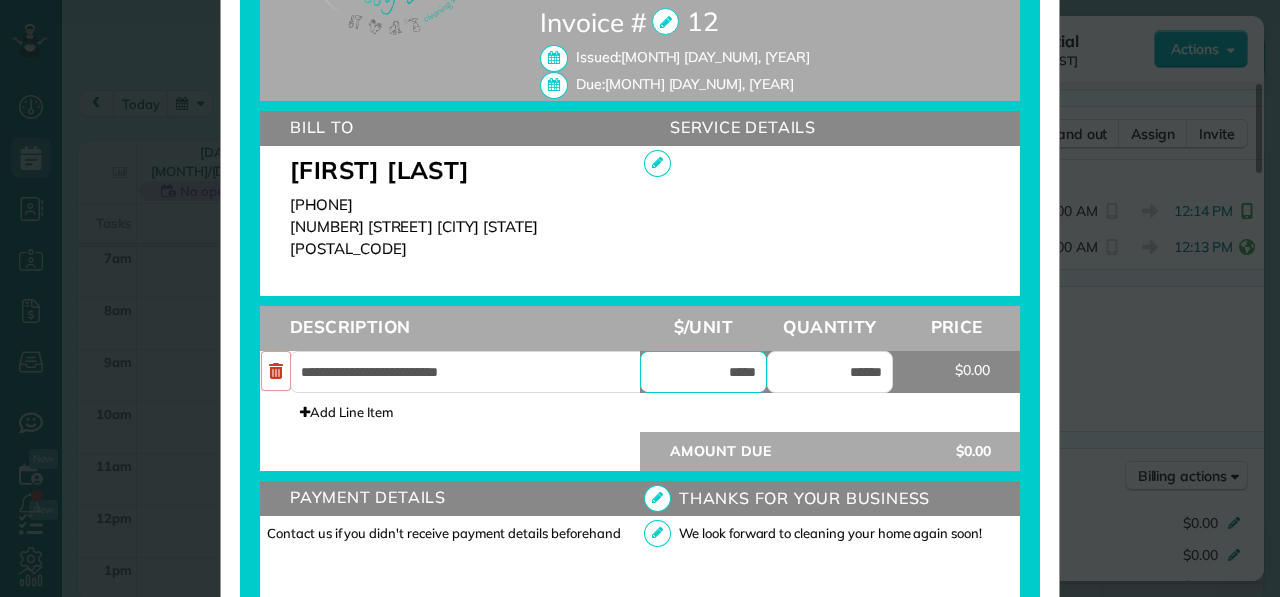 click on "*****" at bounding box center (703, 372) 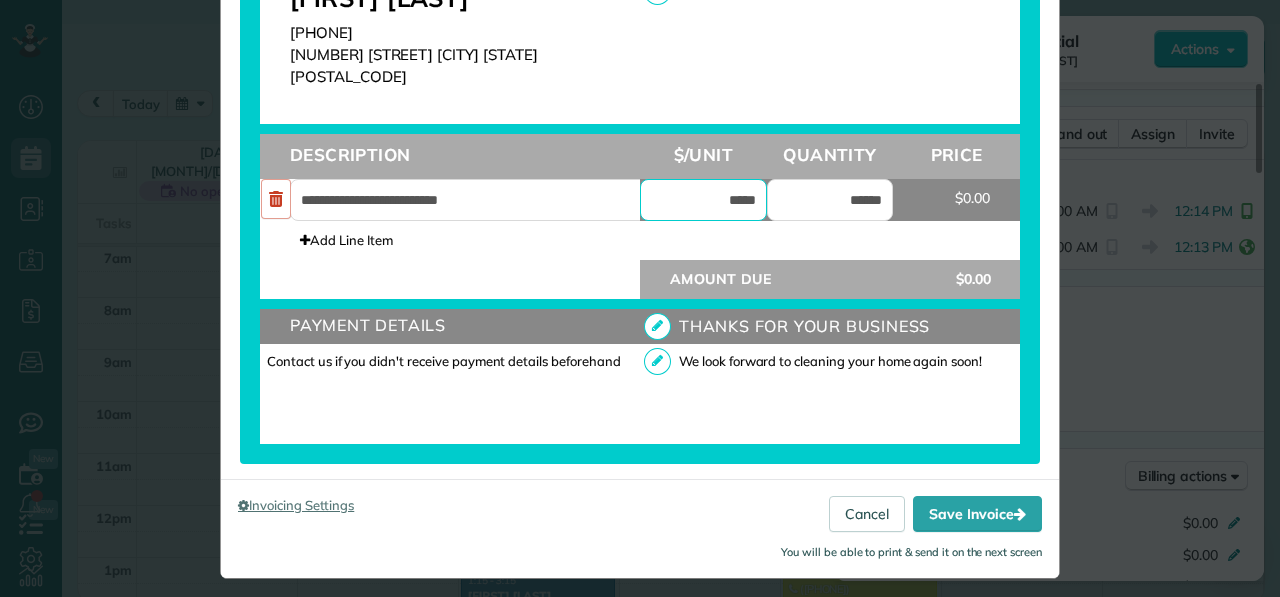 scroll, scrollTop: 709, scrollLeft: 0, axis: vertical 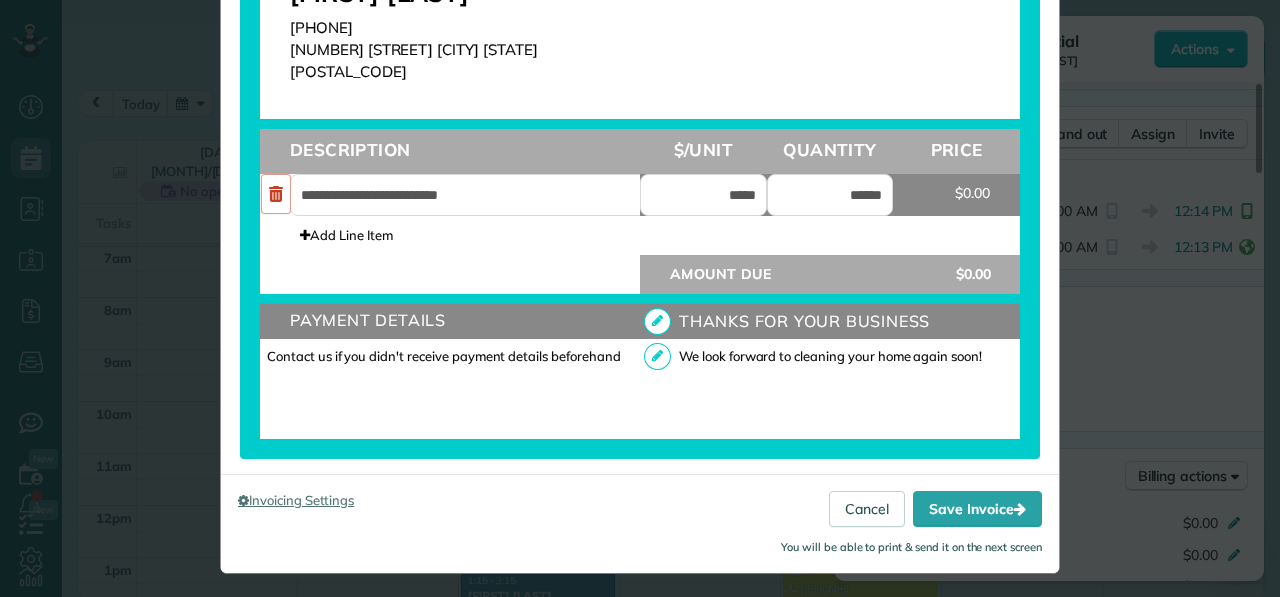 click on "$0.00" at bounding box center (956, 191) 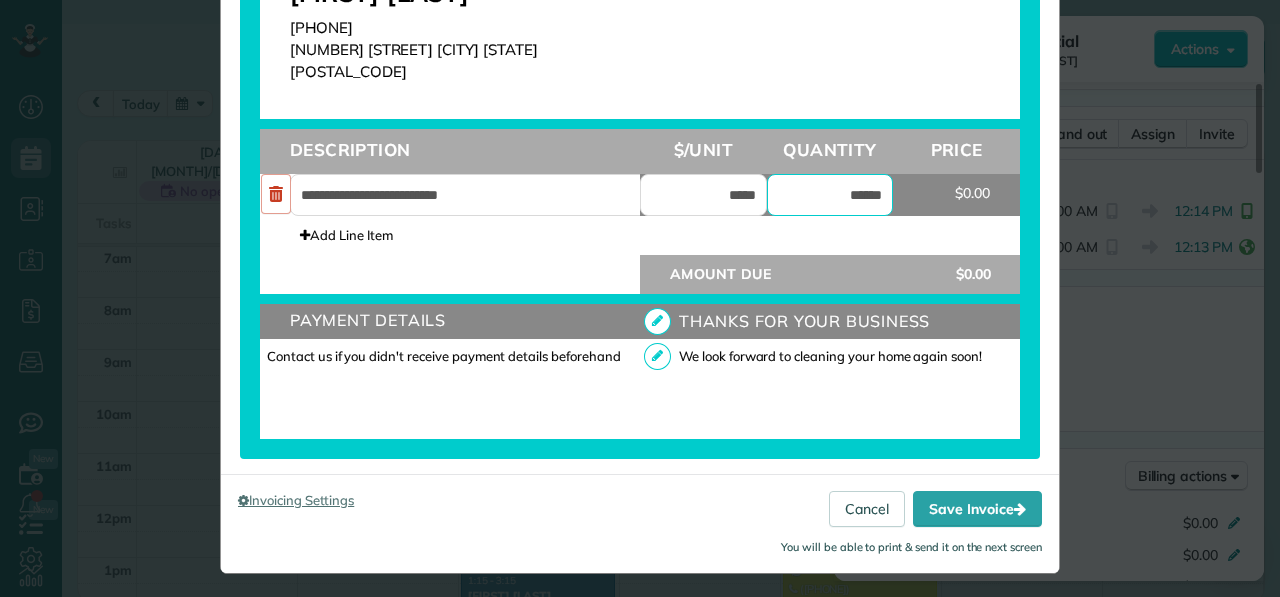 click on "******" at bounding box center (830, 195) 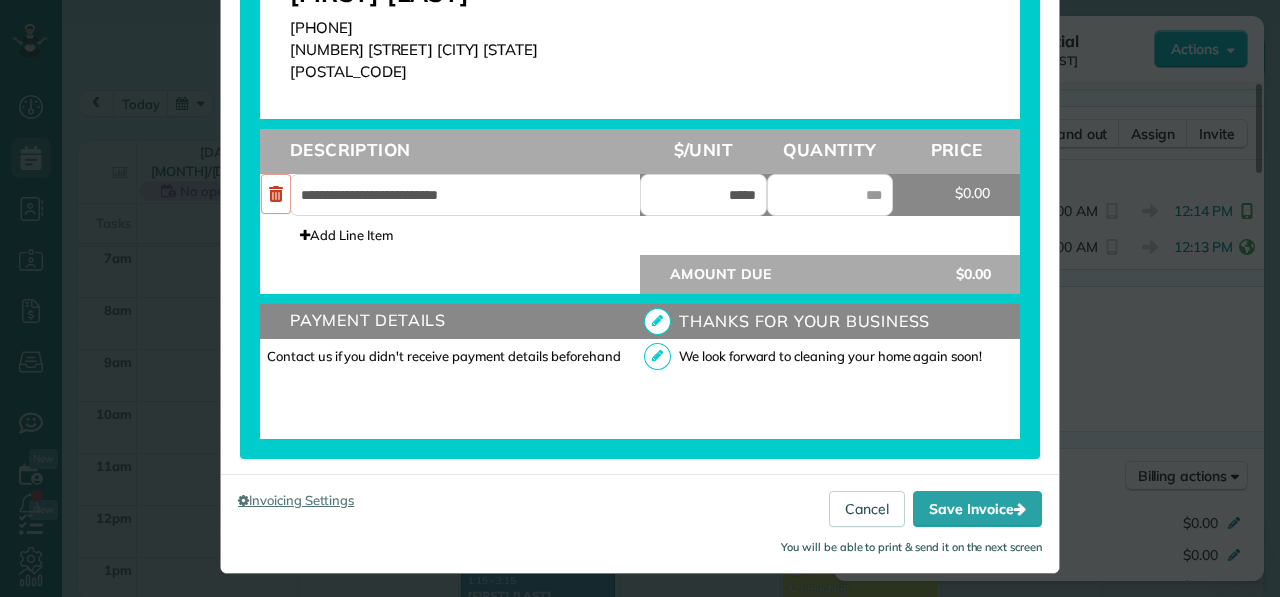 type on "****" 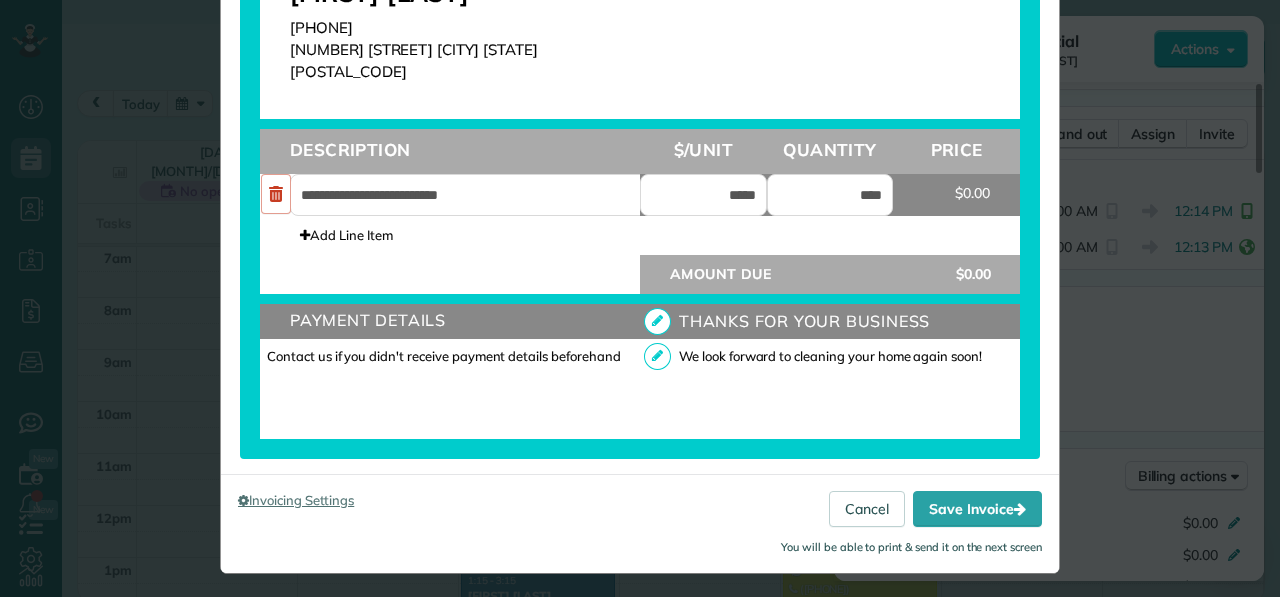 click on "Add Line Item" at bounding box center [640, 235] 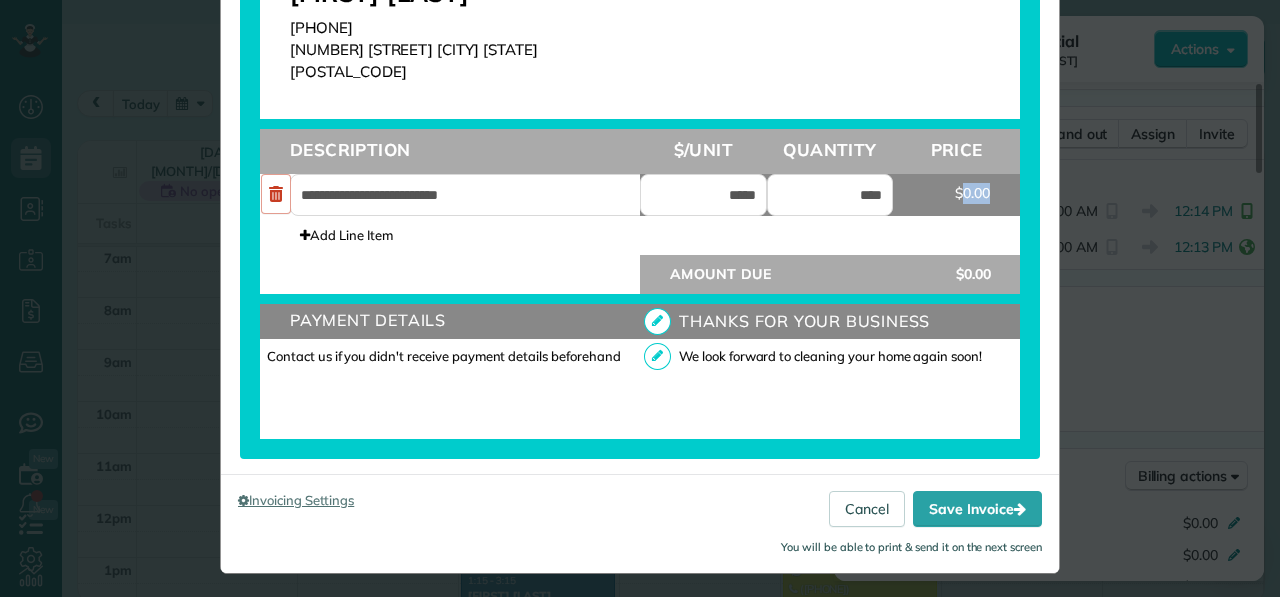 click on "$0.00" at bounding box center [956, 191] 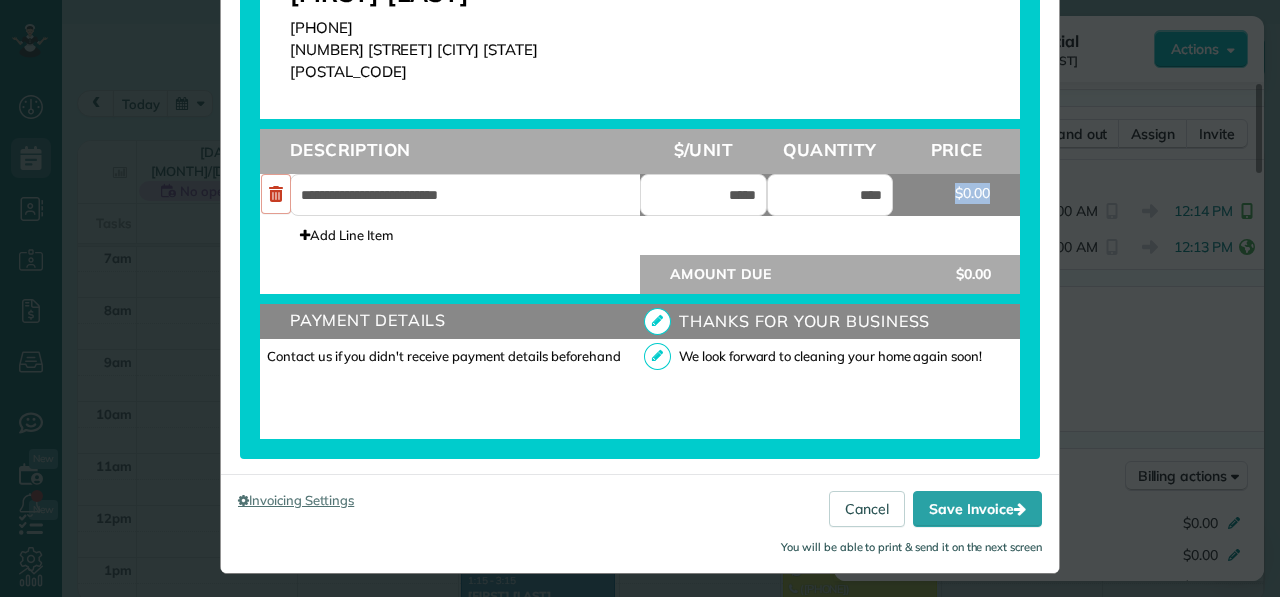 click on "$0.00" at bounding box center (956, 191) 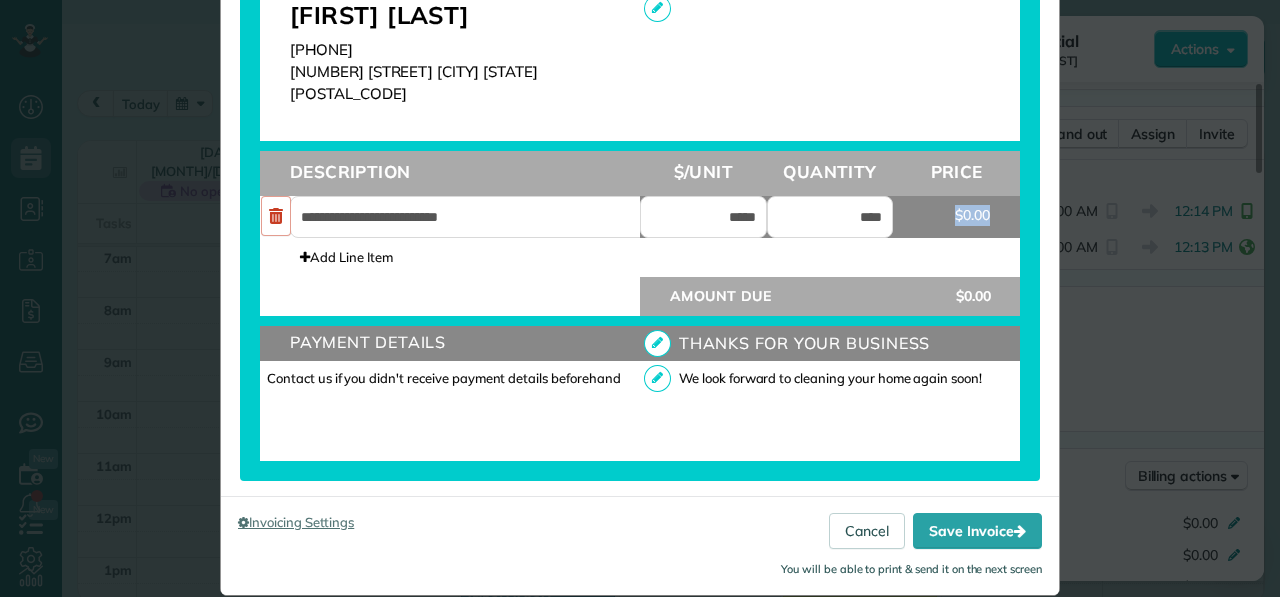 scroll, scrollTop: 715, scrollLeft: 0, axis: vertical 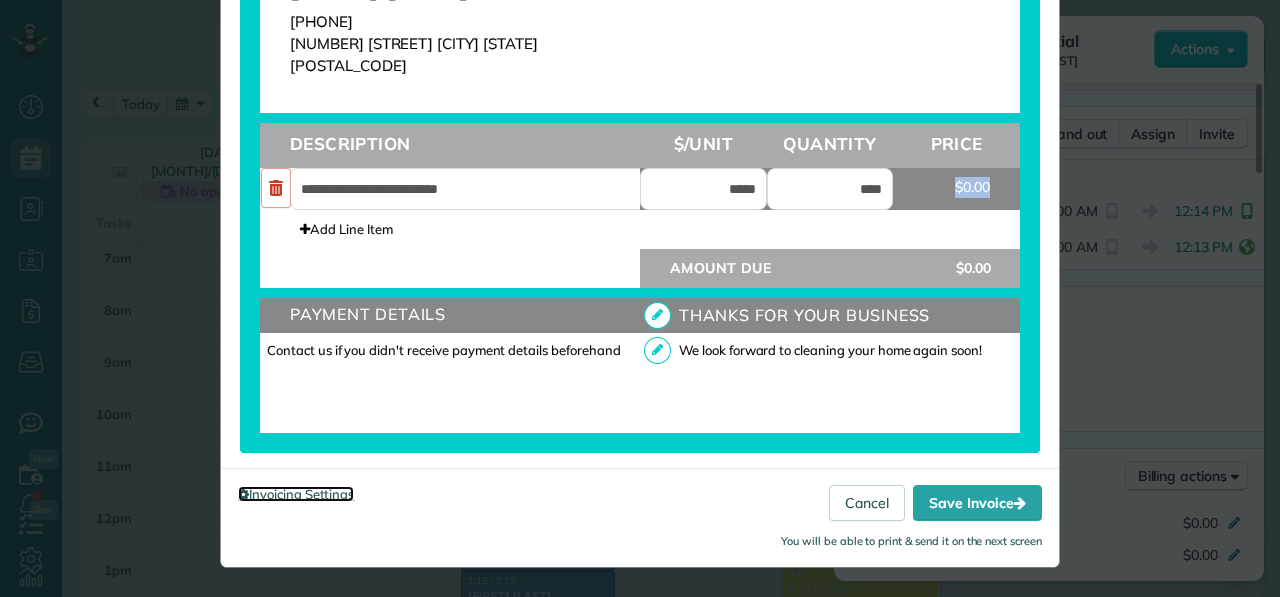click on "Invoicing Settings" at bounding box center [296, 494] 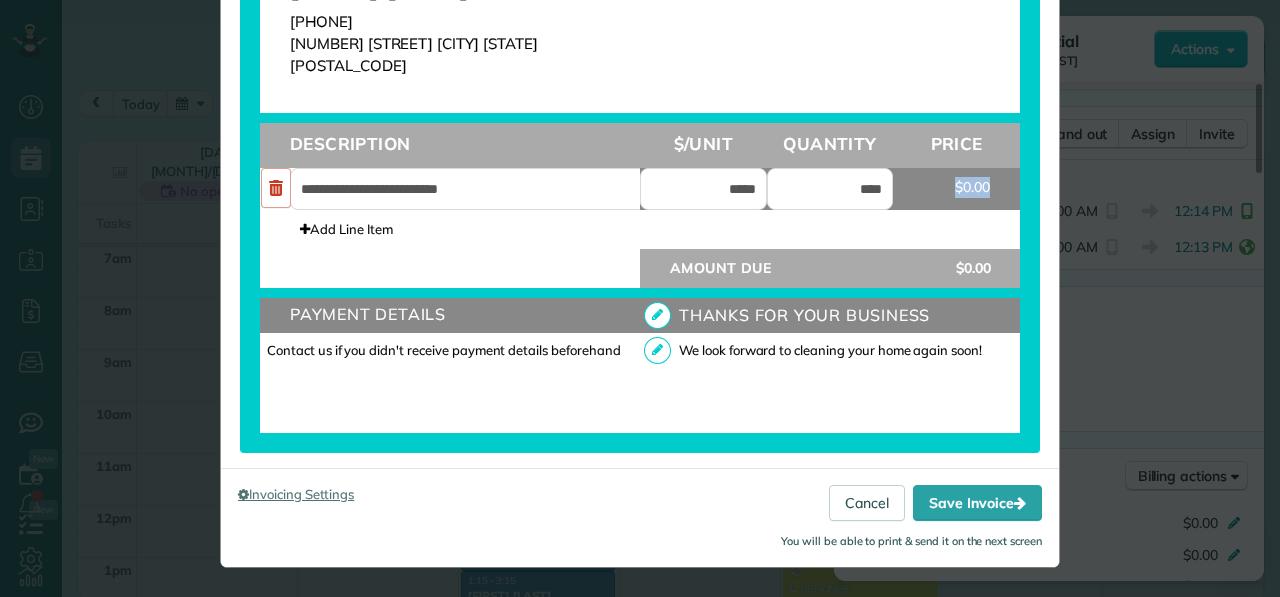 click on "$0.00" at bounding box center (956, 185) 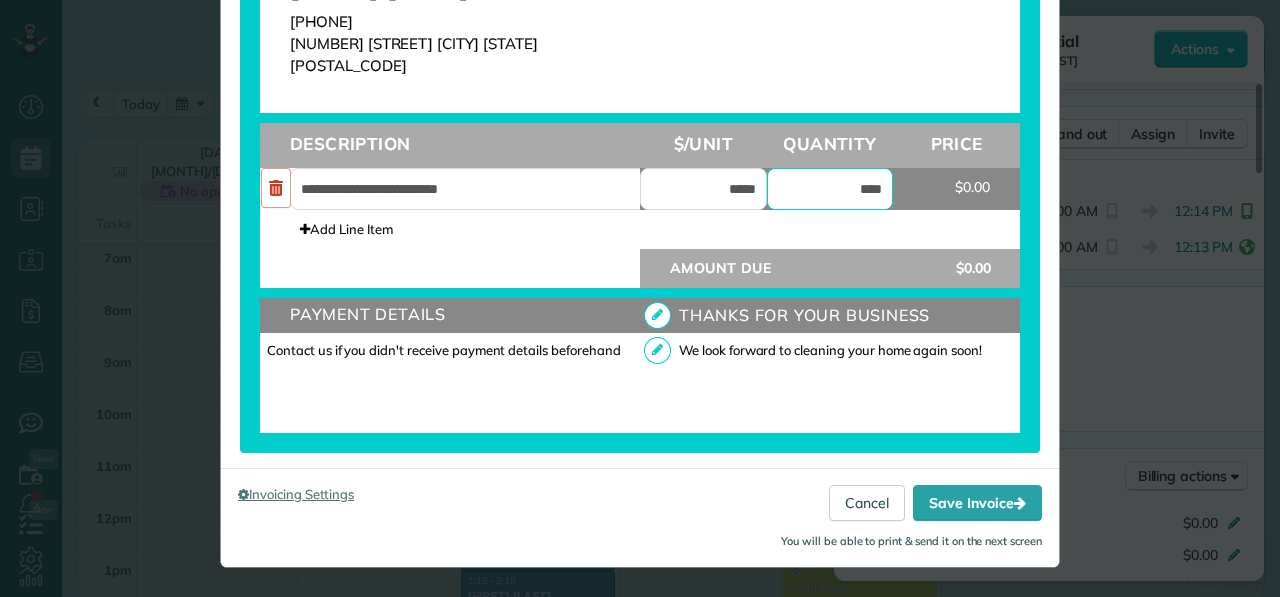 click on "****" at bounding box center [830, 189] 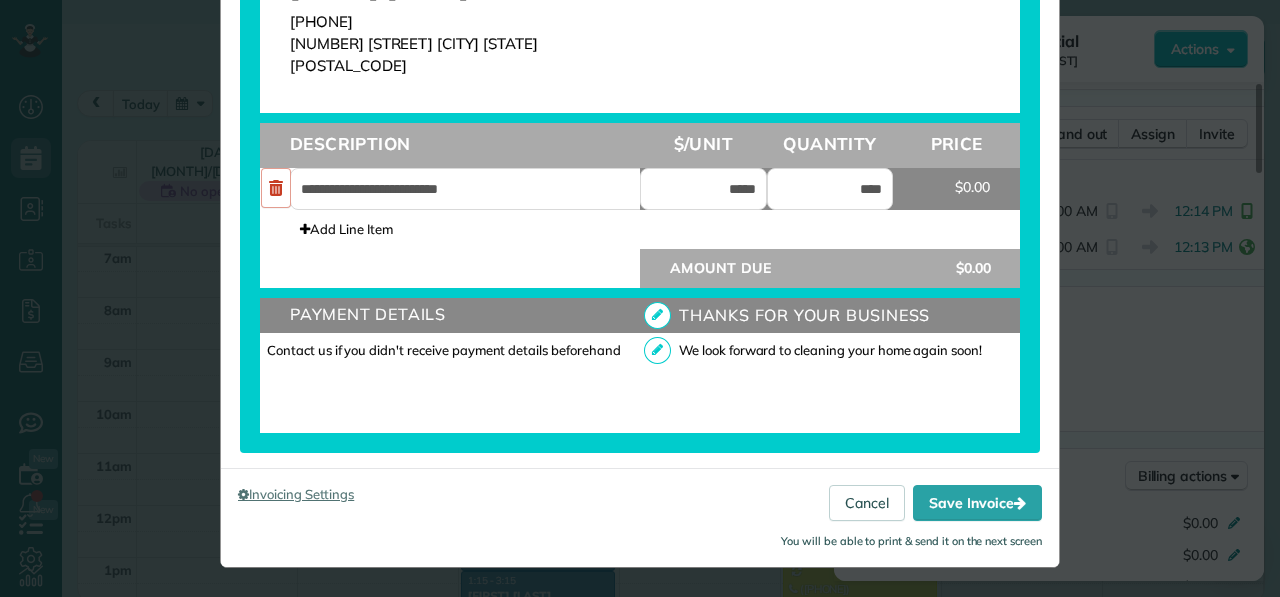 drag, startPoint x: 958, startPoint y: 312, endPoint x: 958, endPoint y: 300, distance: 12 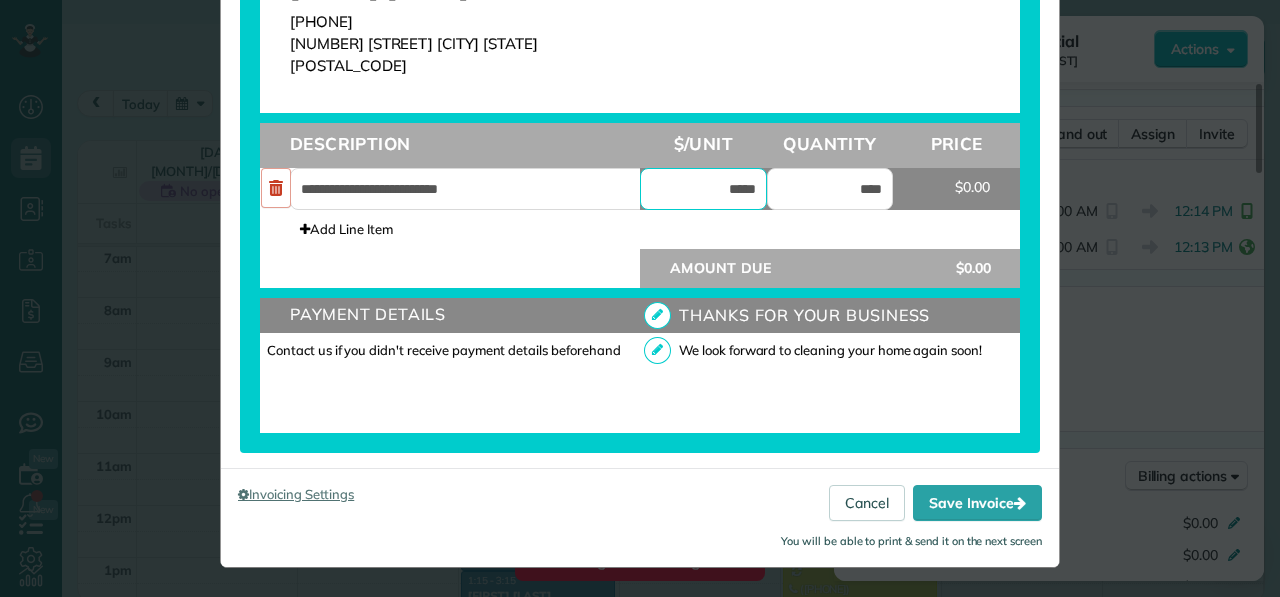 click on "*****" at bounding box center [703, 189] 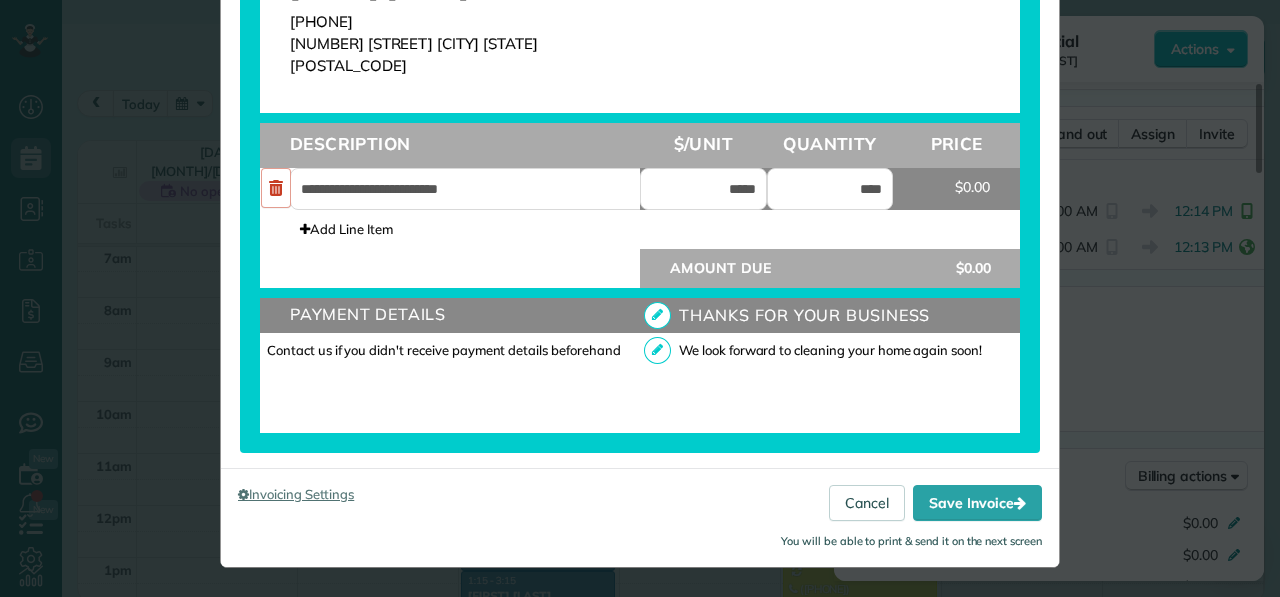 click on "$0.00" at bounding box center [956, 185] 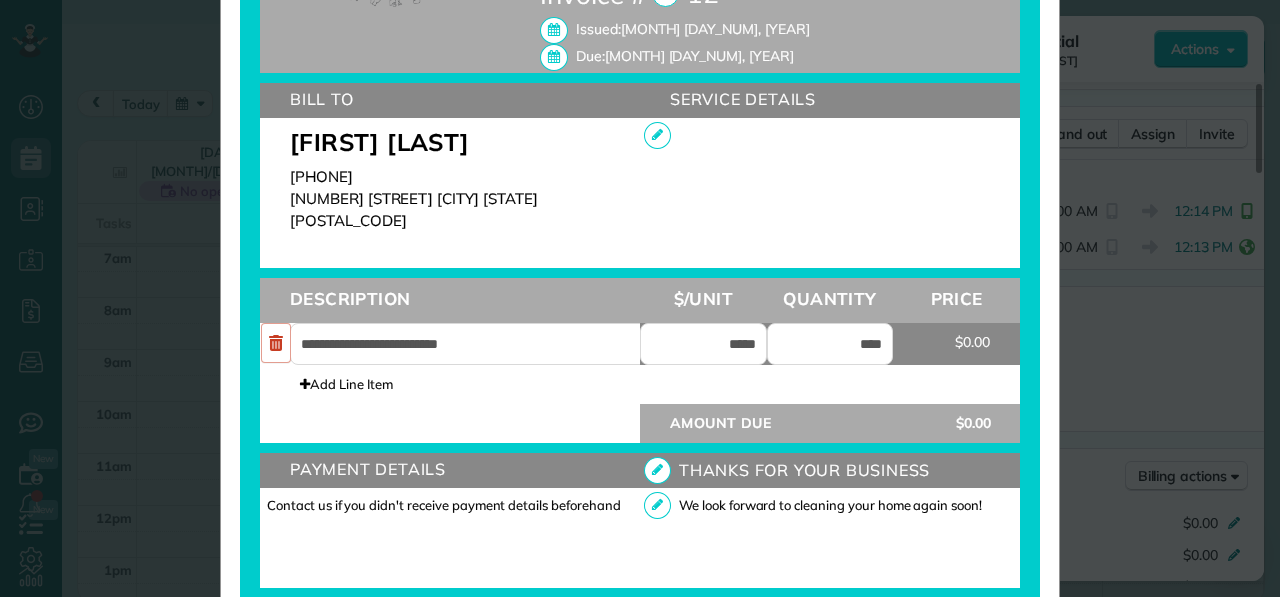 scroll, scrollTop: 0, scrollLeft: 0, axis: both 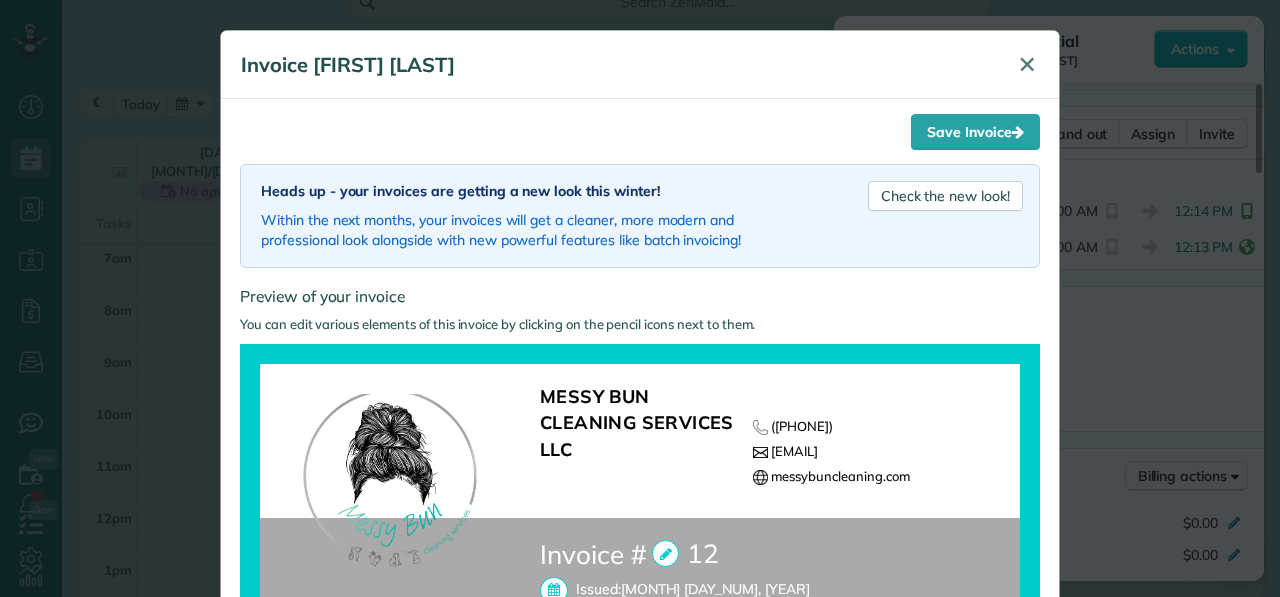 click on "✕" at bounding box center [1027, 64] 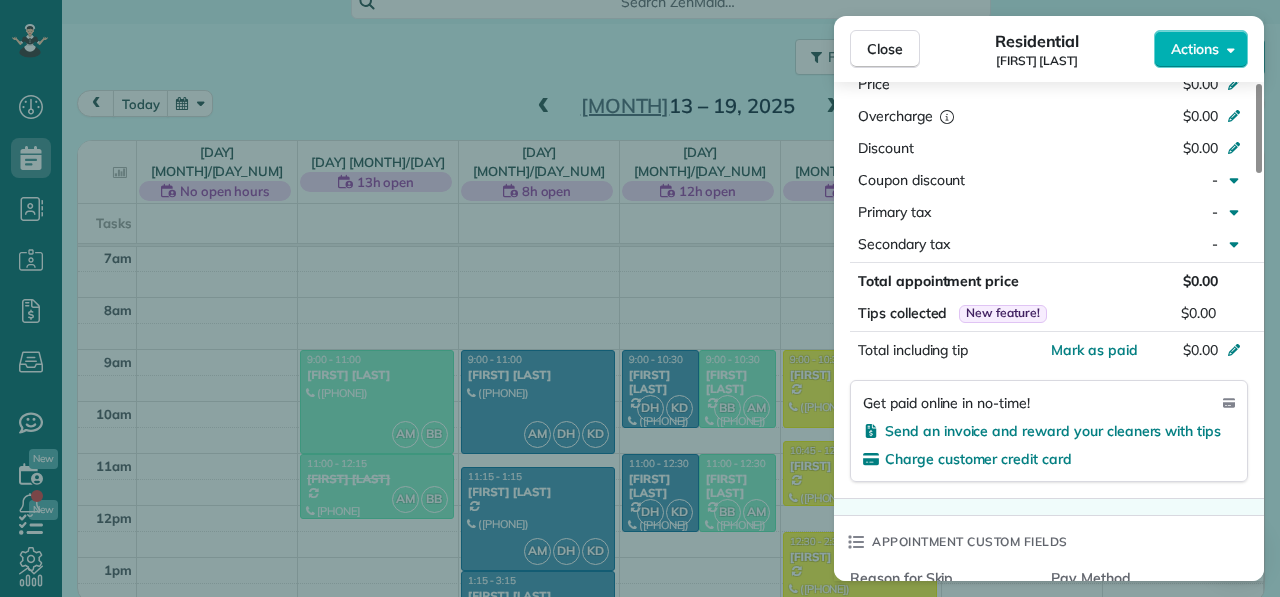 scroll, scrollTop: 992, scrollLeft: 0, axis: vertical 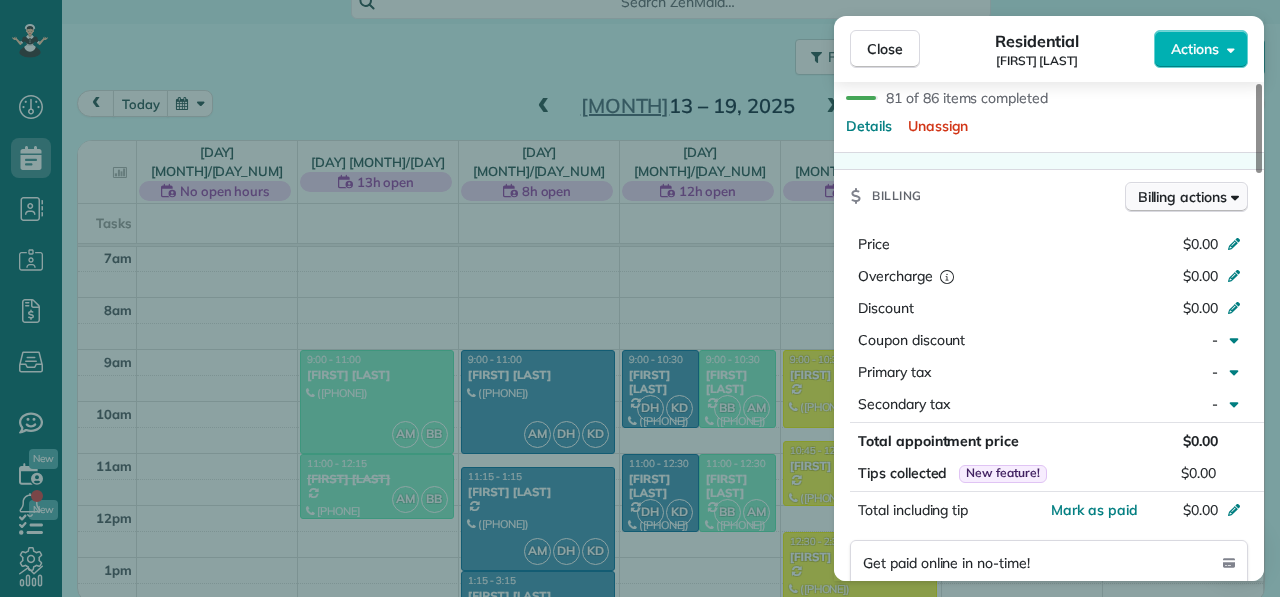 click 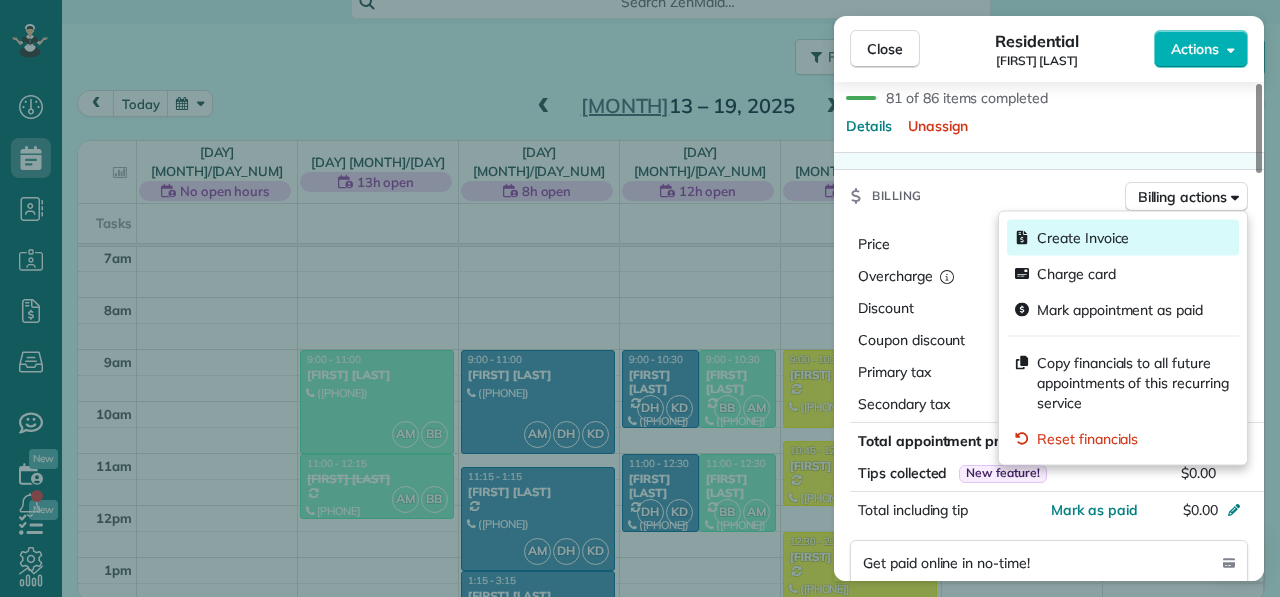 click on "Create Invoice" at bounding box center (1123, 238) 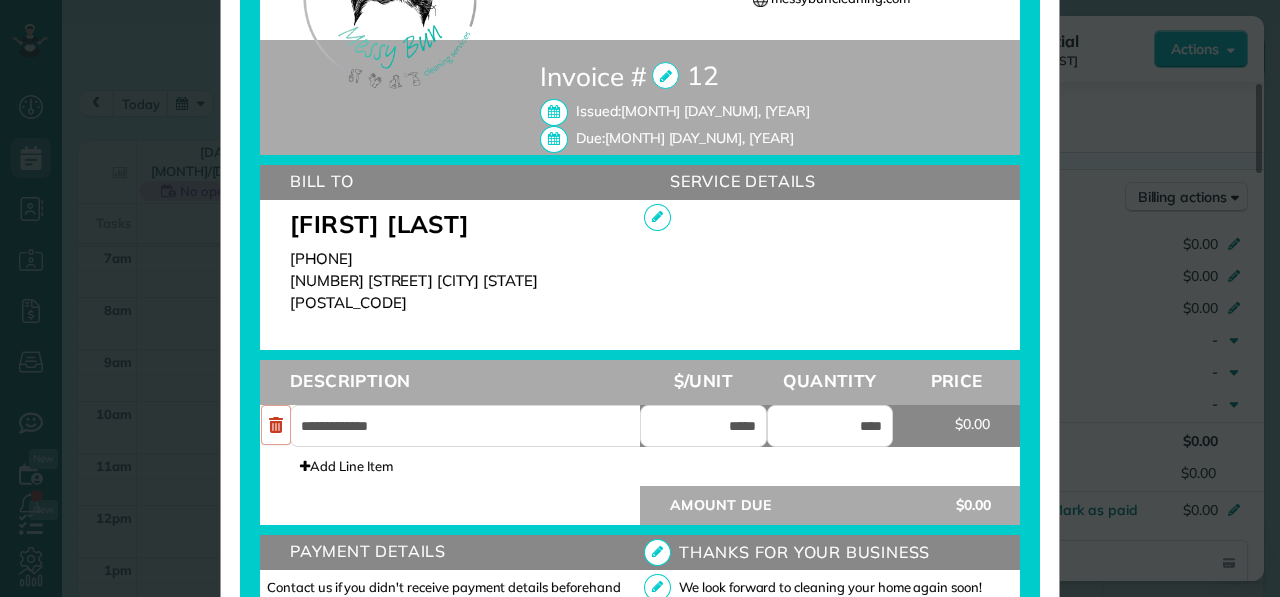 scroll, scrollTop: 483, scrollLeft: 0, axis: vertical 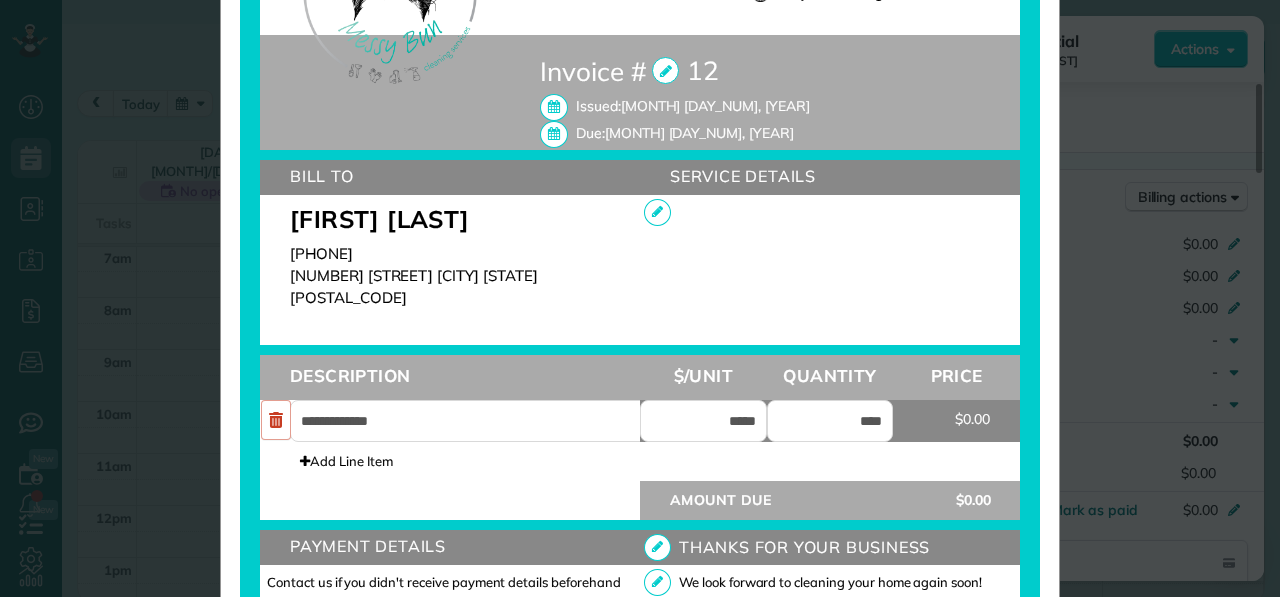 click on "$0.00" at bounding box center [956, 417] 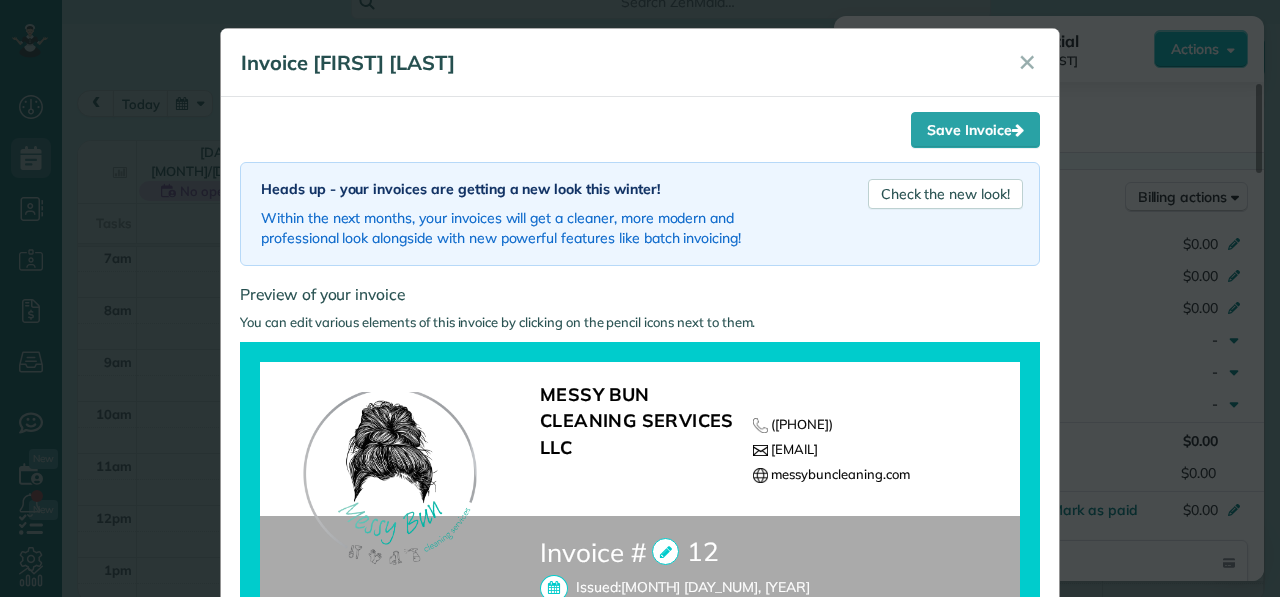 scroll, scrollTop: 0, scrollLeft: 0, axis: both 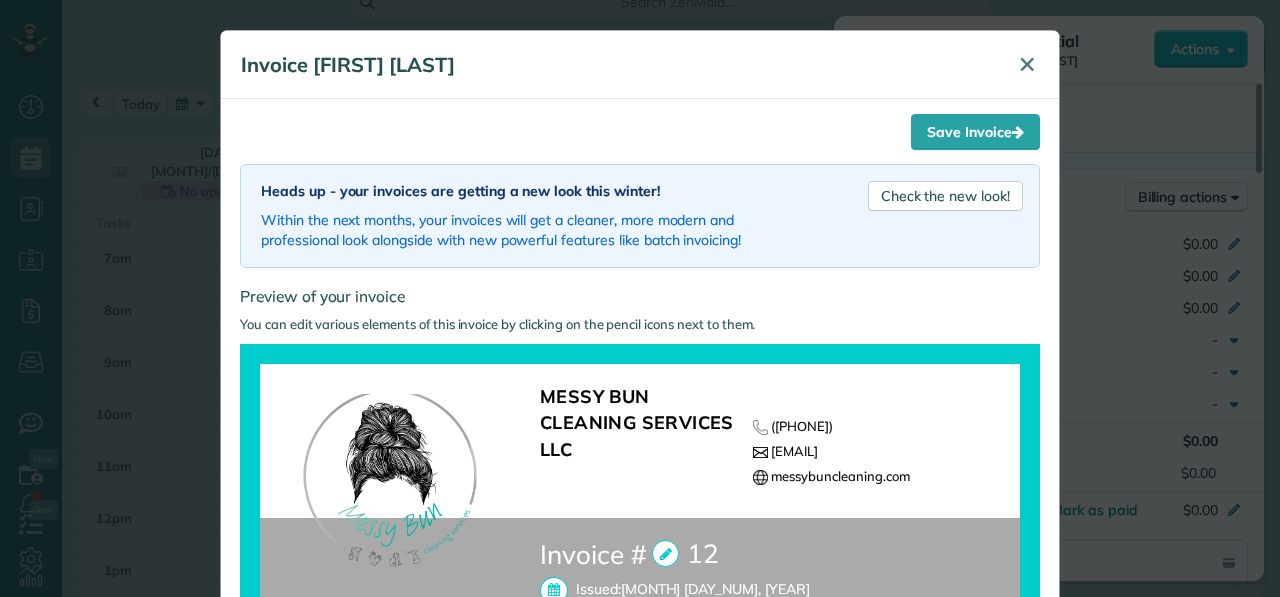 click on "✕" at bounding box center [1027, 64] 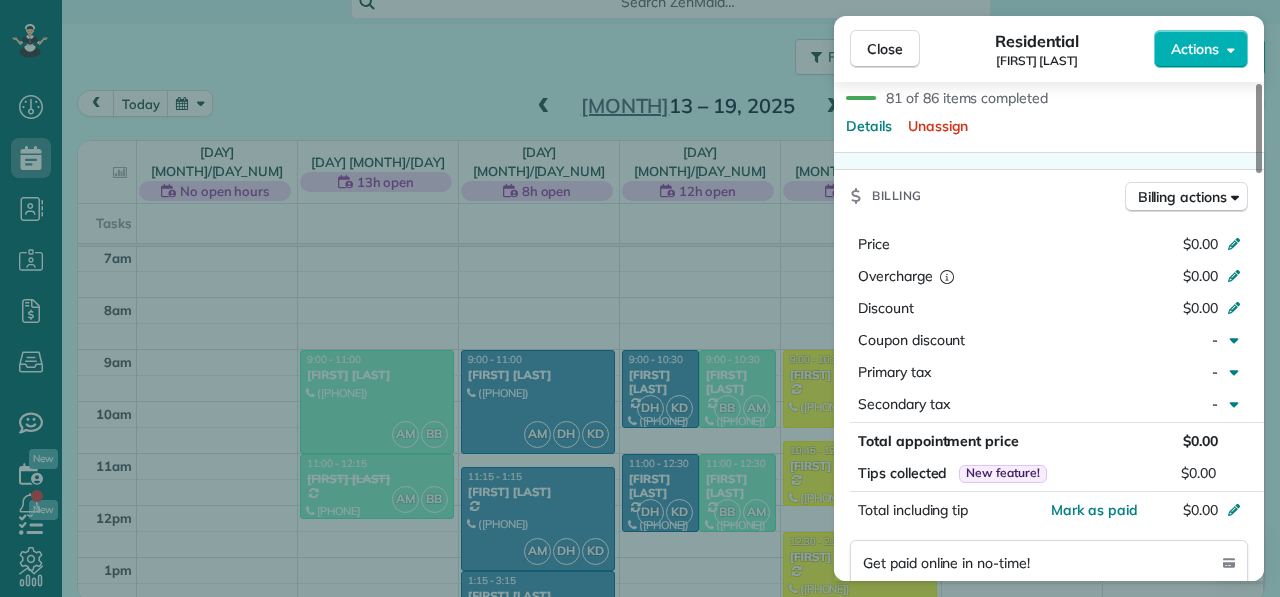 click on "Dashboard
Scheduling
Calendar View
List View
Dispatch View - Weekly scheduling (Beta)" at bounding box center [640, 298] 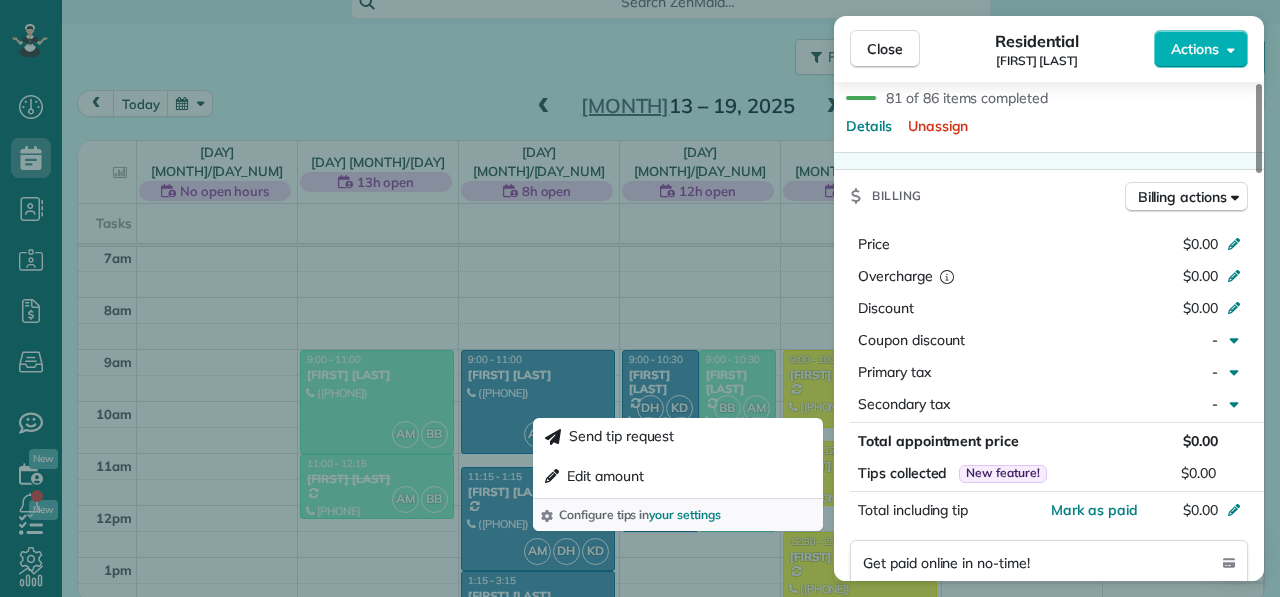 click on "$0.00" at bounding box center [1200, 441] 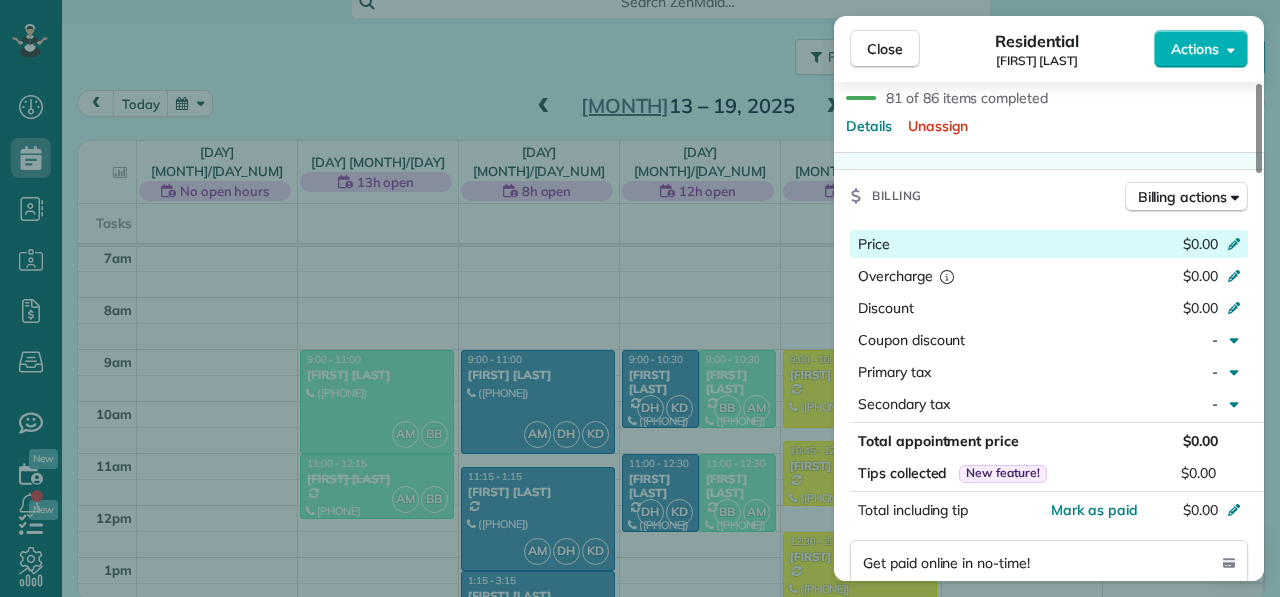 click on "Price $[PRICE]" at bounding box center (1049, 244) 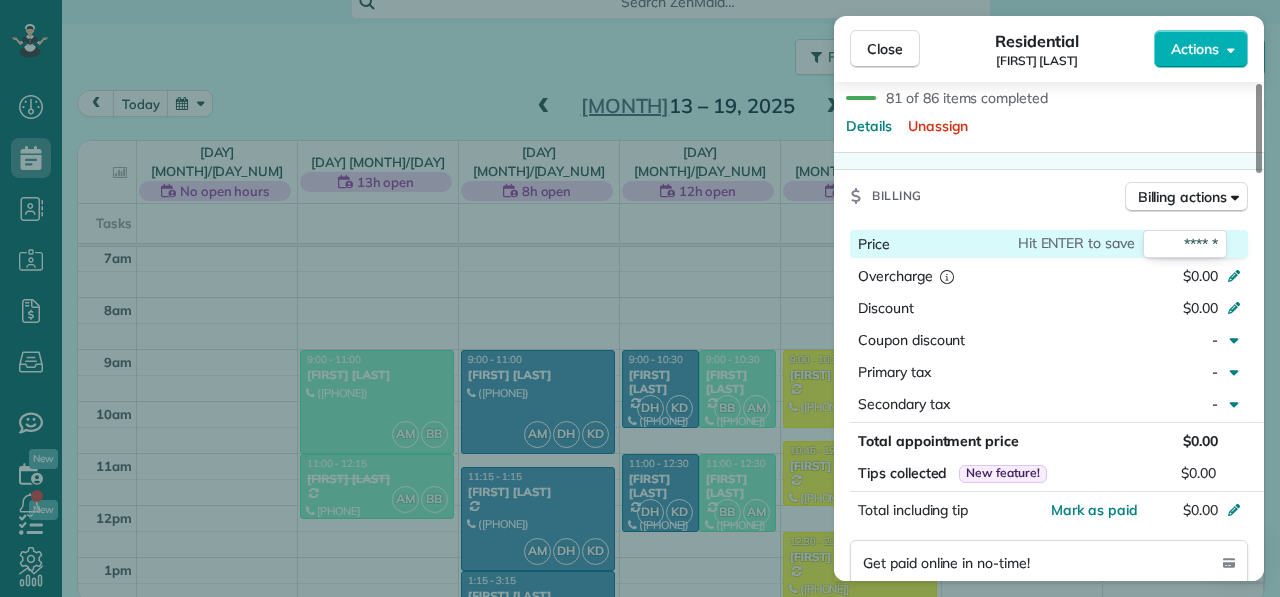 type on "******" 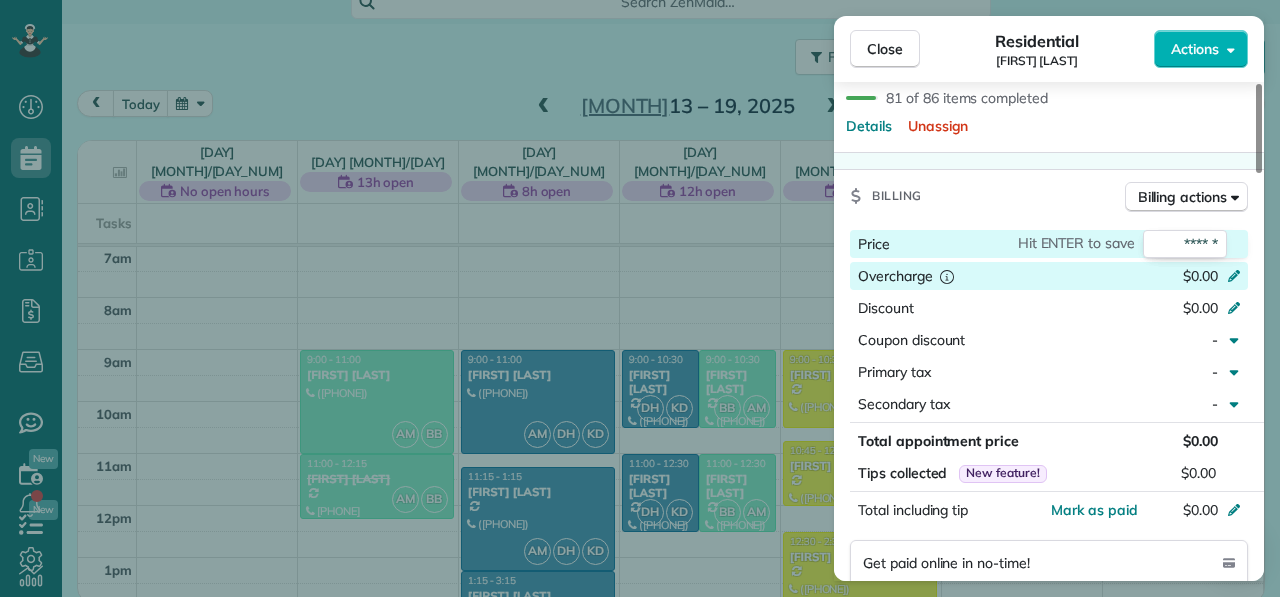 type 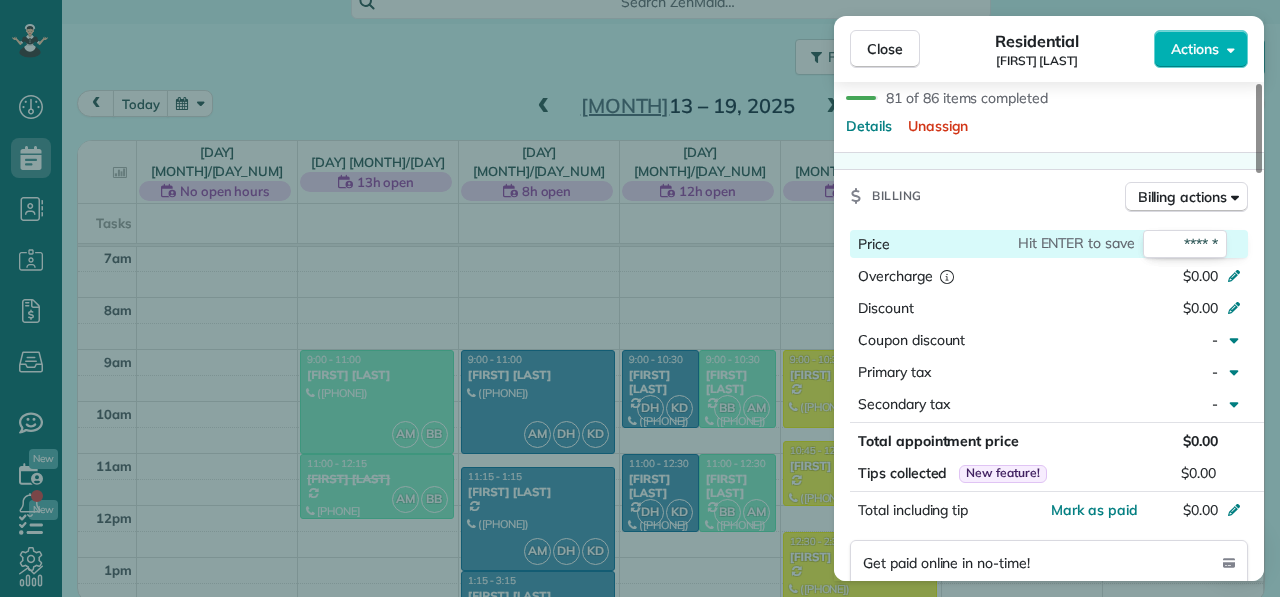 click on "Primary tax" at bounding box center [998, 372] 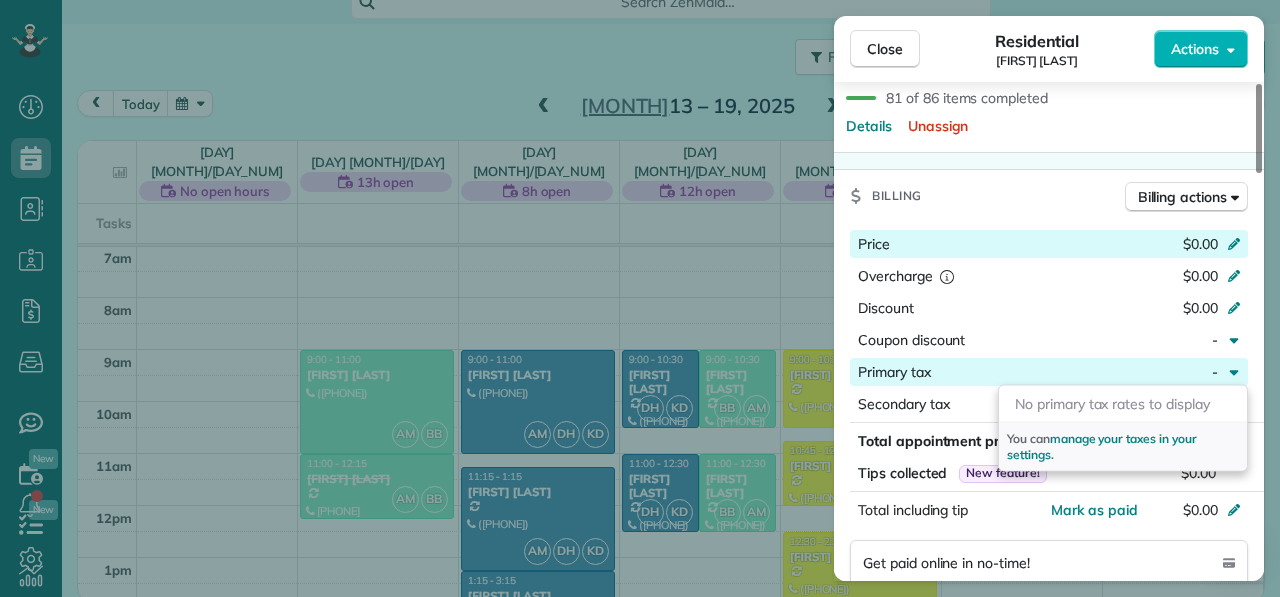 click 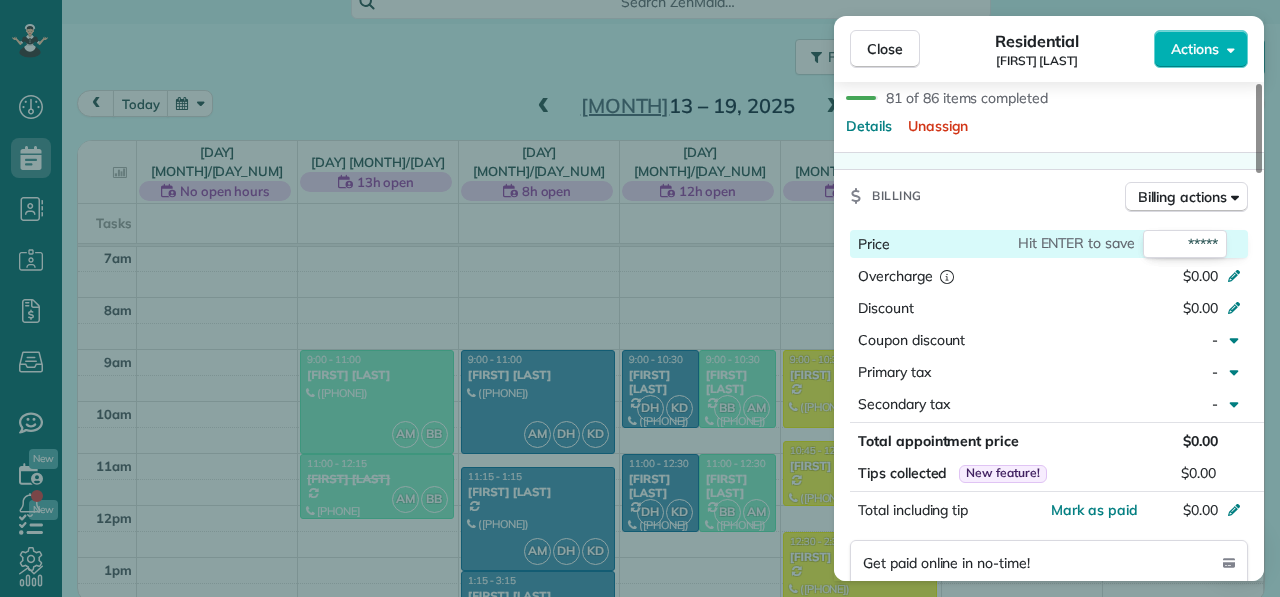 click on "*****" at bounding box center (1185, 244) 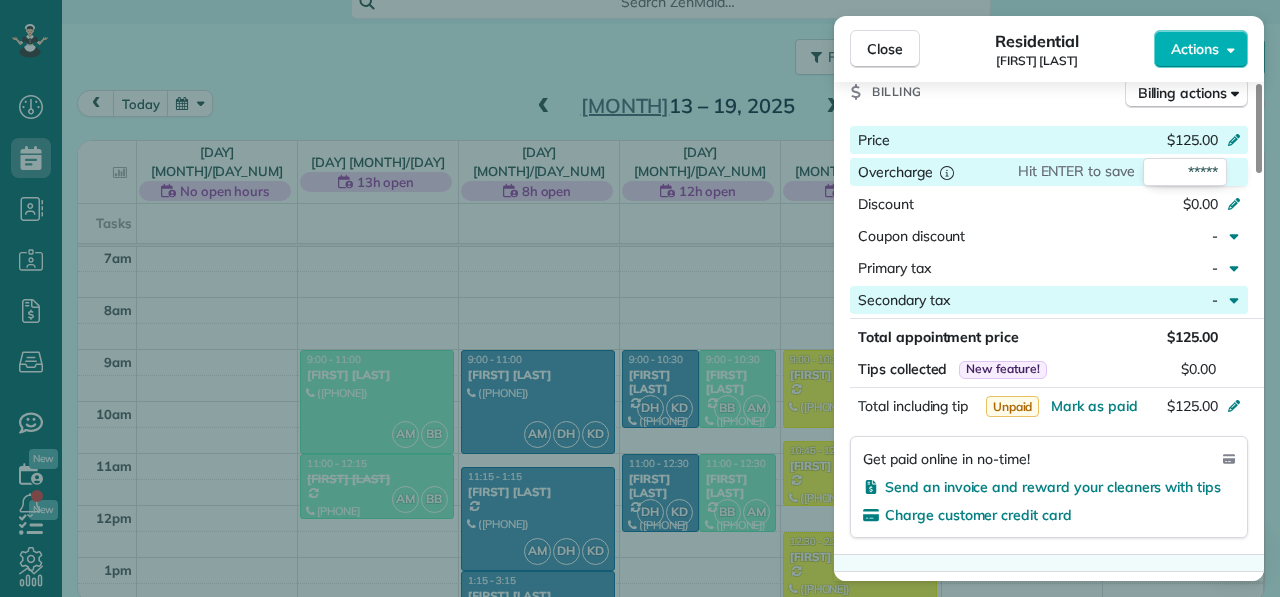 scroll, scrollTop: 896, scrollLeft: 0, axis: vertical 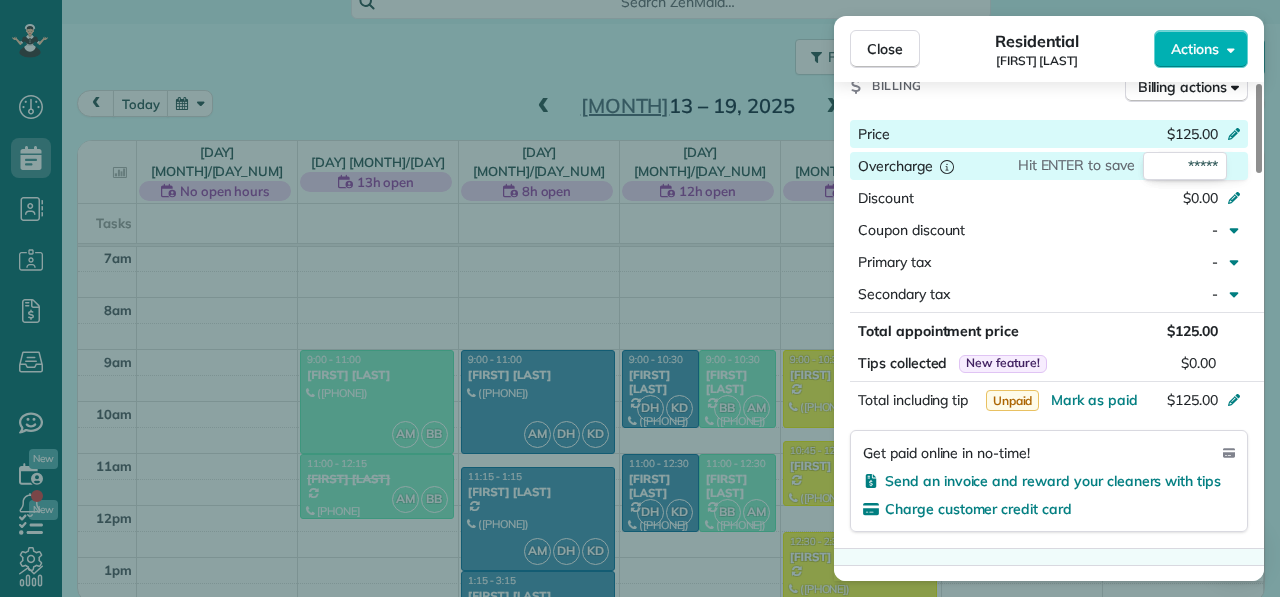 click on "Price $[PRICE]" at bounding box center (1049, 134) 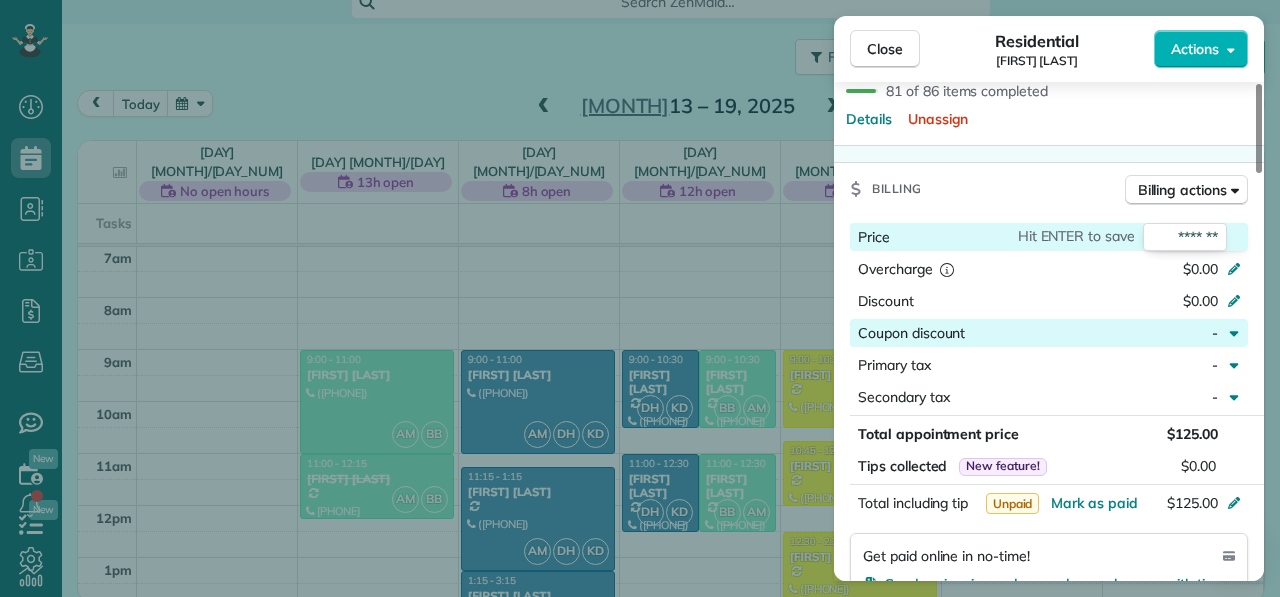 scroll, scrollTop: 756, scrollLeft: 0, axis: vertical 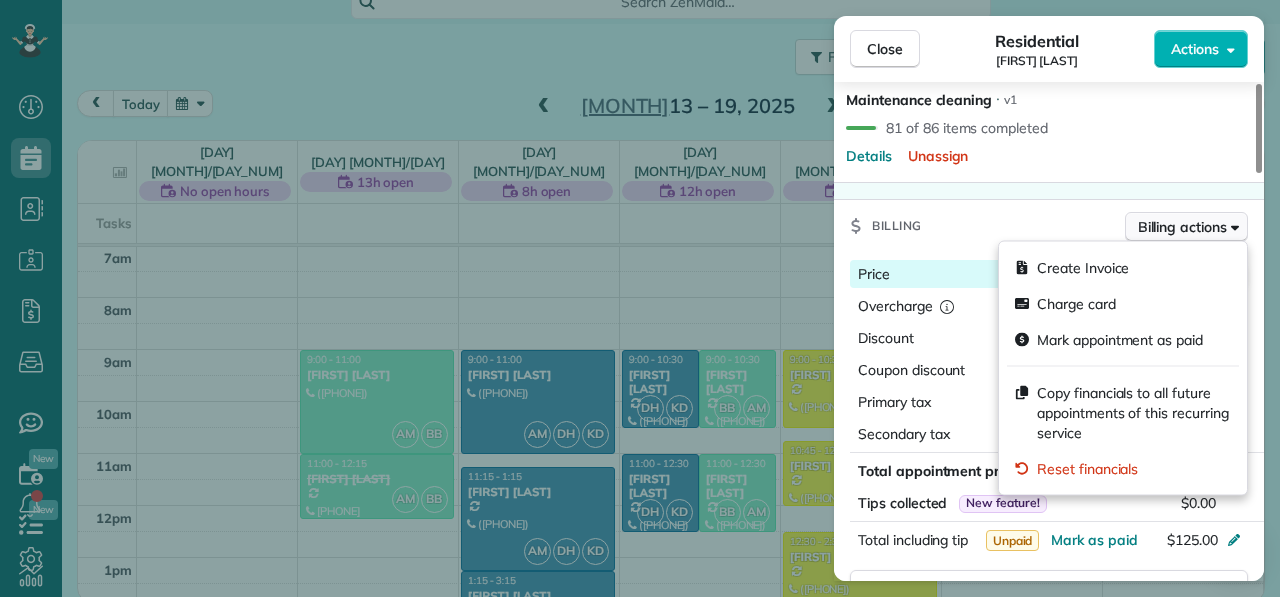 click 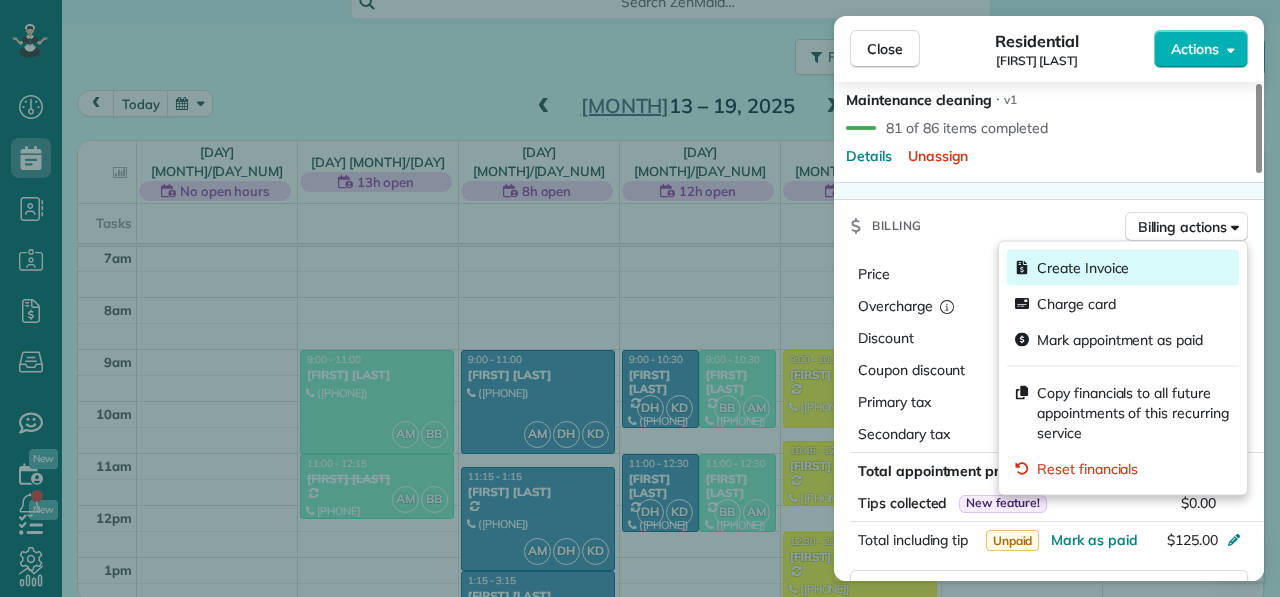 click on "Create Invoice" at bounding box center (1083, 268) 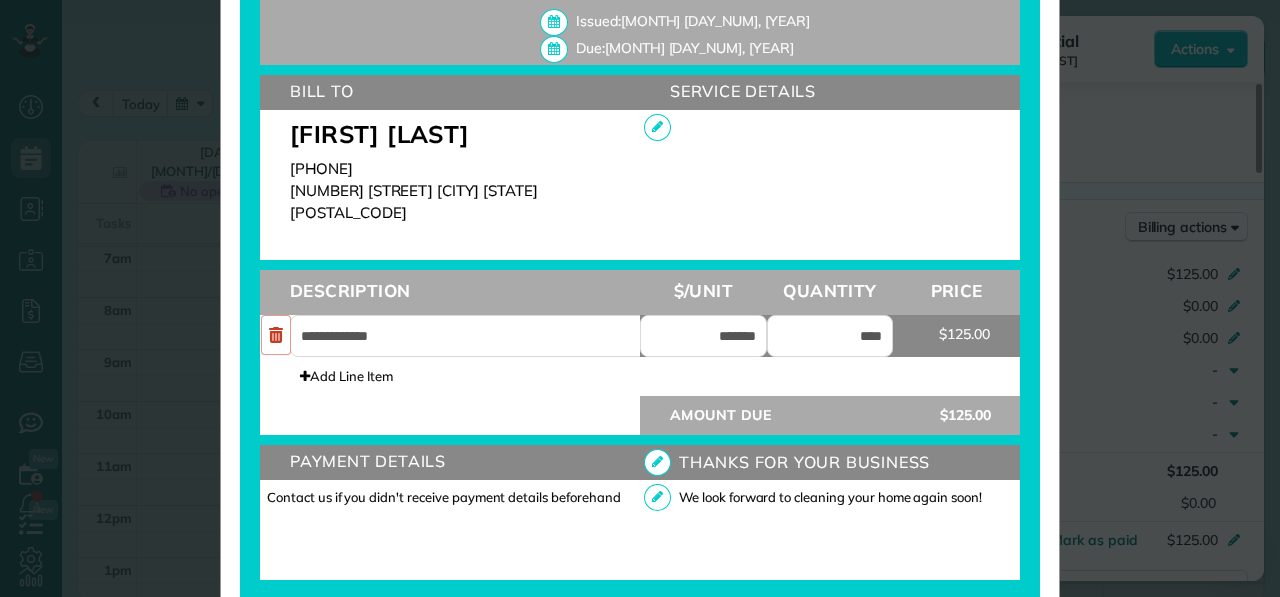 scroll, scrollTop: 610, scrollLeft: 0, axis: vertical 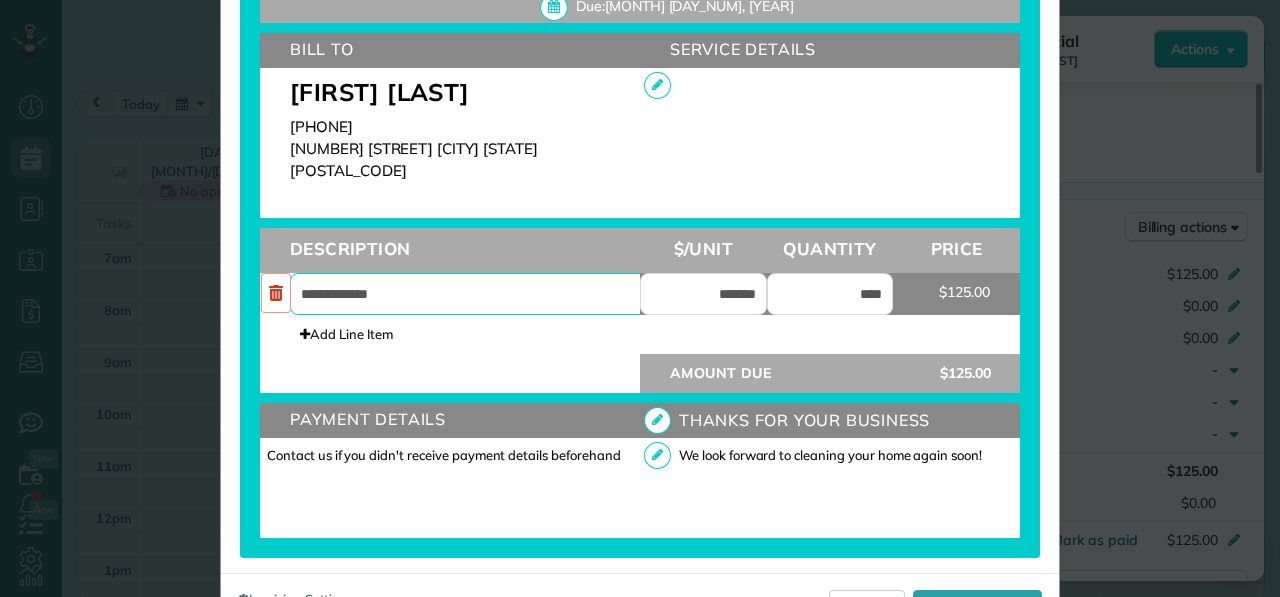 click on "**********" at bounding box center [480, 294] 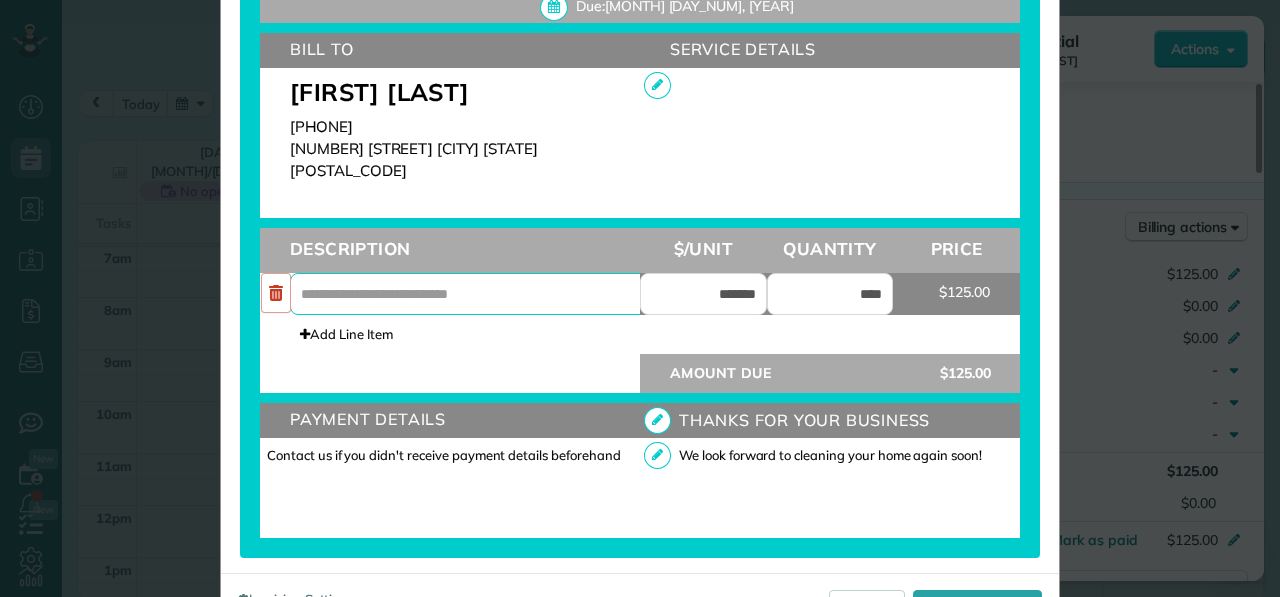 type on "*" 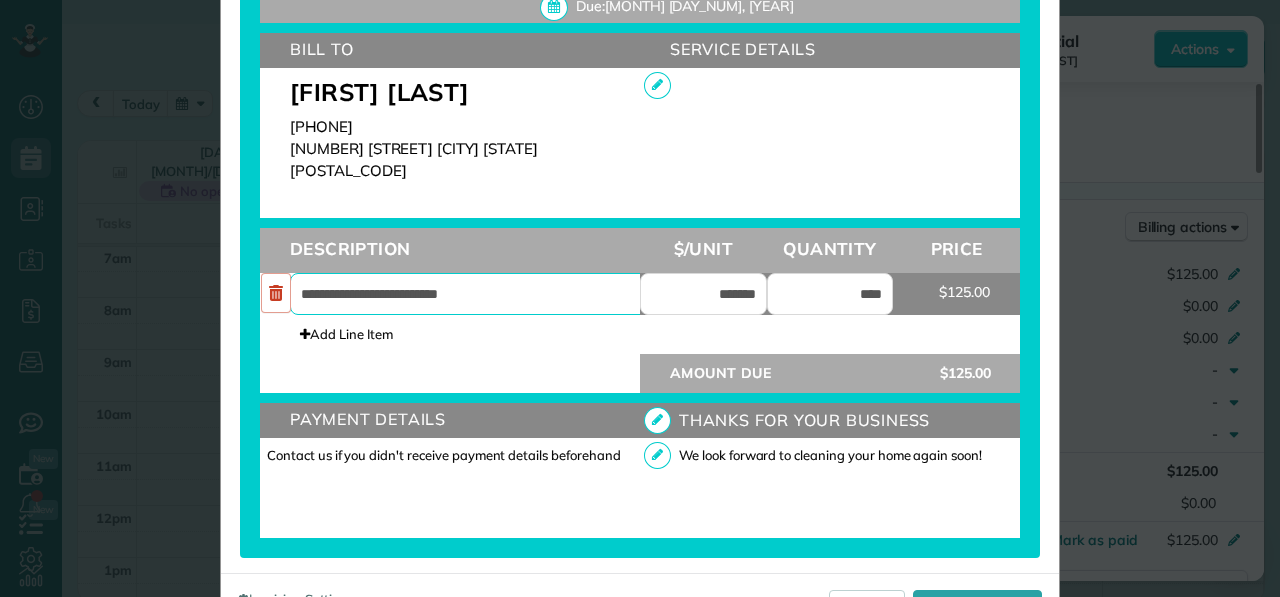 click on "**********" at bounding box center [480, 294] 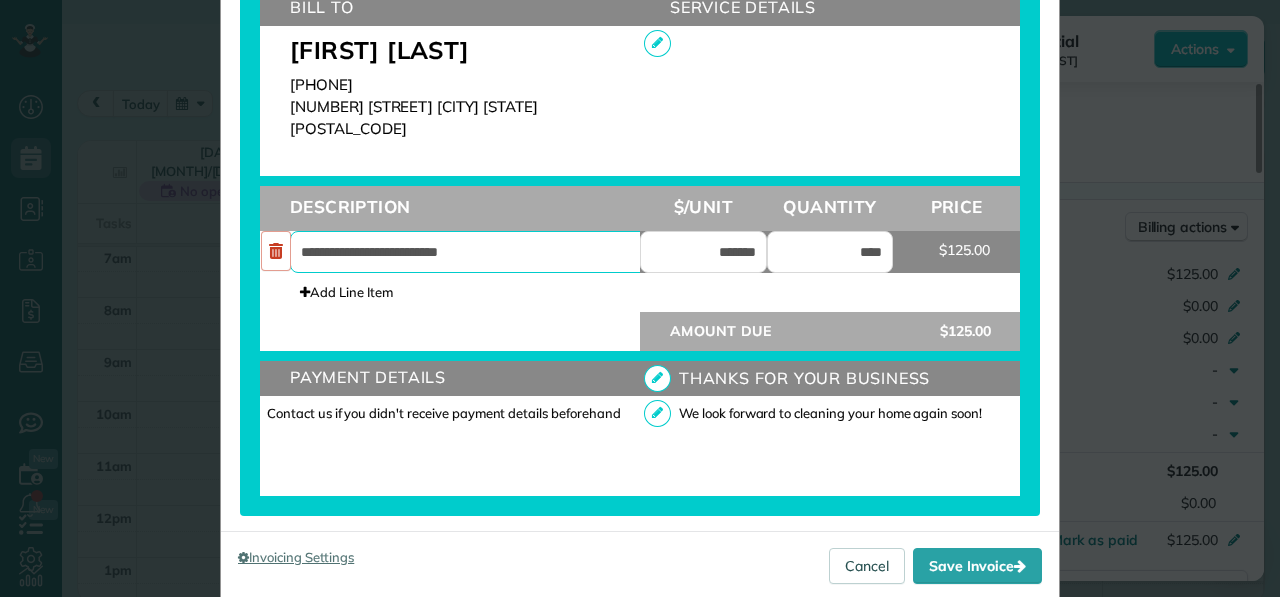 scroll, scrollTop: 715, scrollLeft: 0, axis: vertical 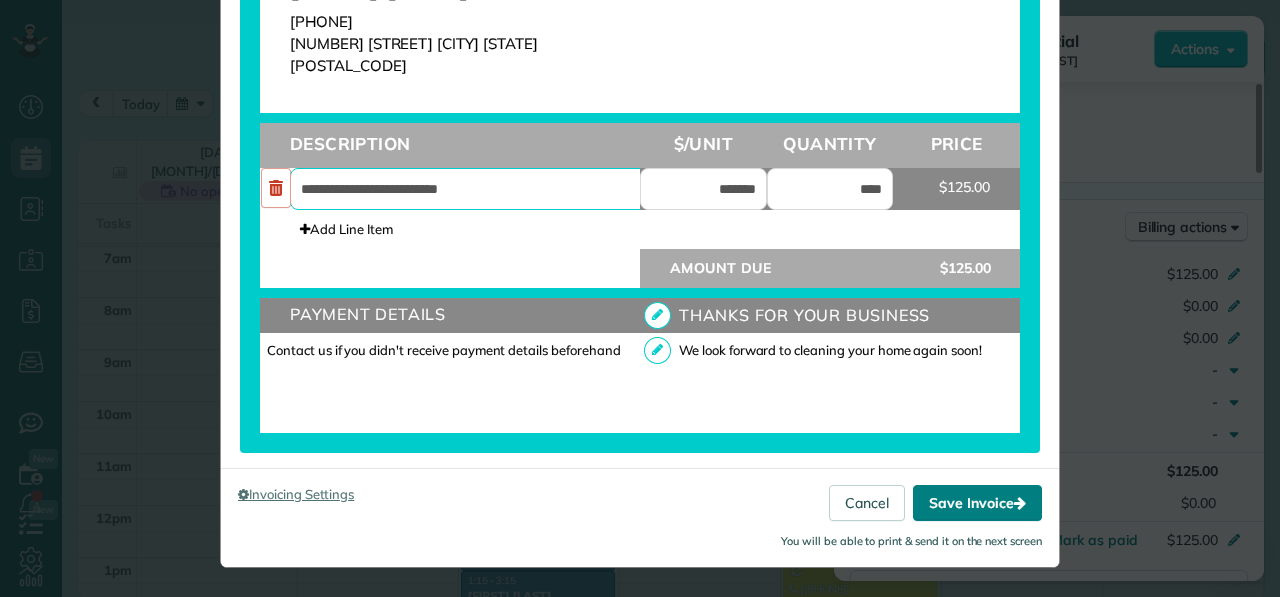 type on "**********" 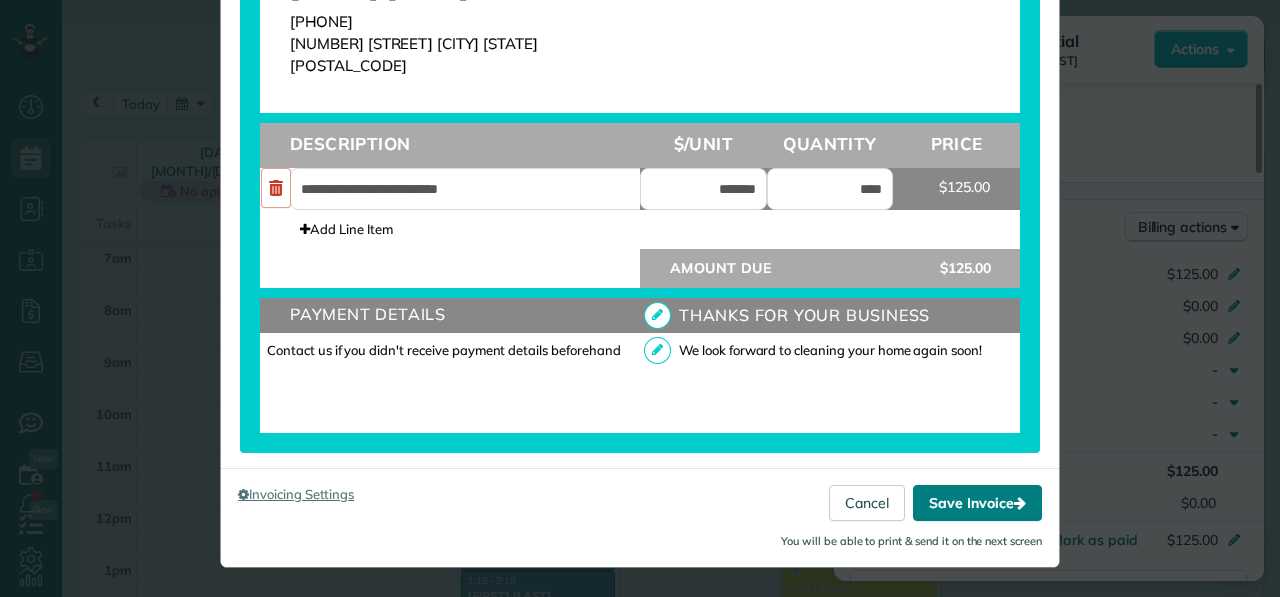click on "Save Invoice" at bounding box center (977, 503) 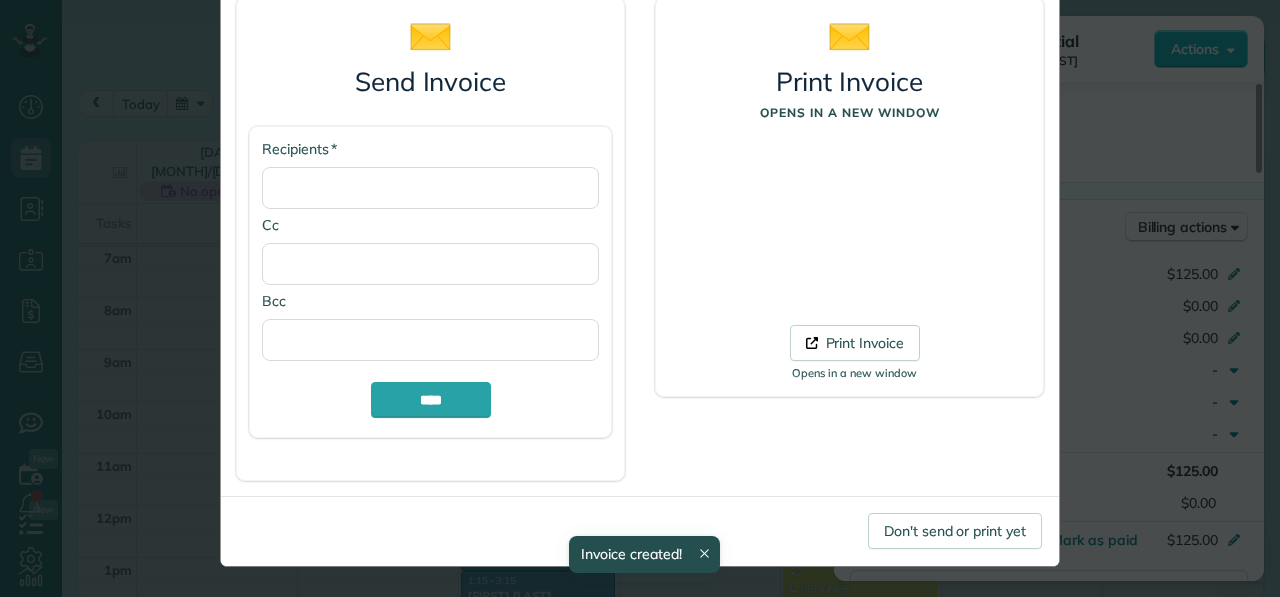 scroll, scrollTop: 0, scrollLeft: 0, axis: both 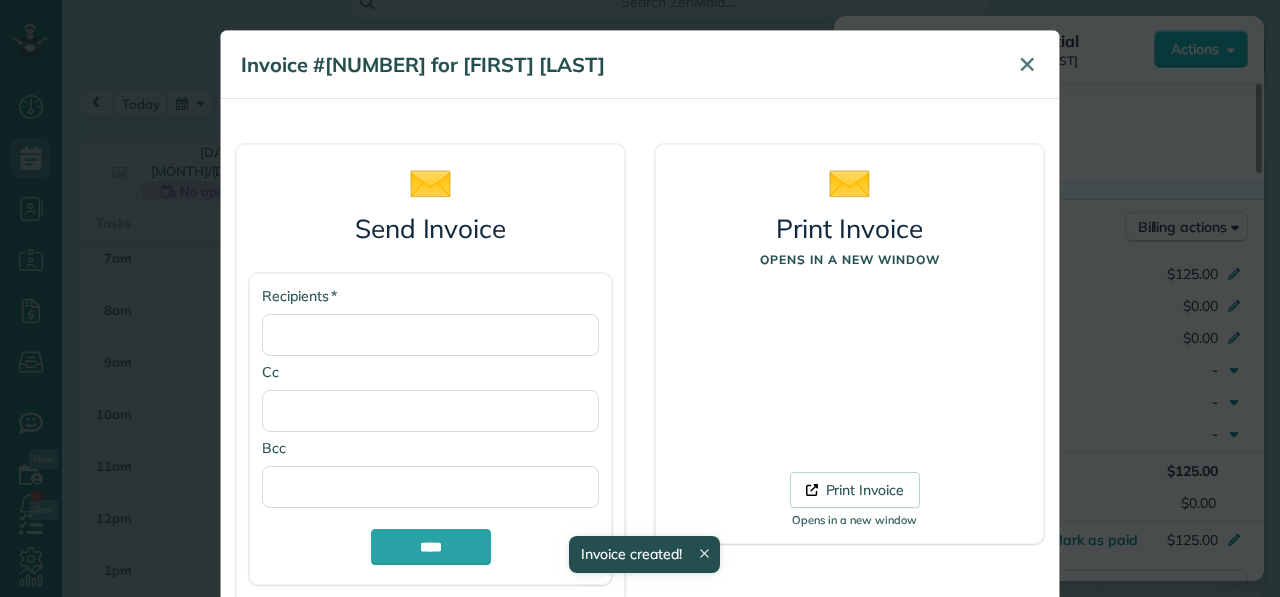 drag, startPoint x: 1028, startPoint y: 97, endPoint x: 1028, endPoint y: 72, distance: 25 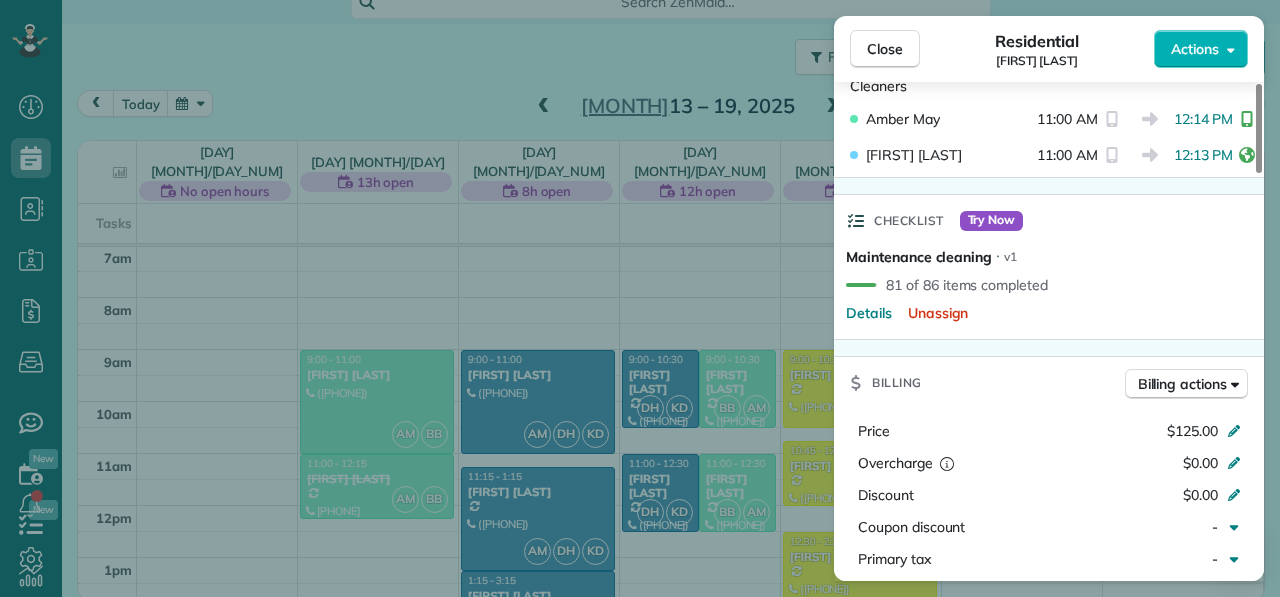 scroll, scrollTop: 442, scrollLeft: 0, axis: vertical 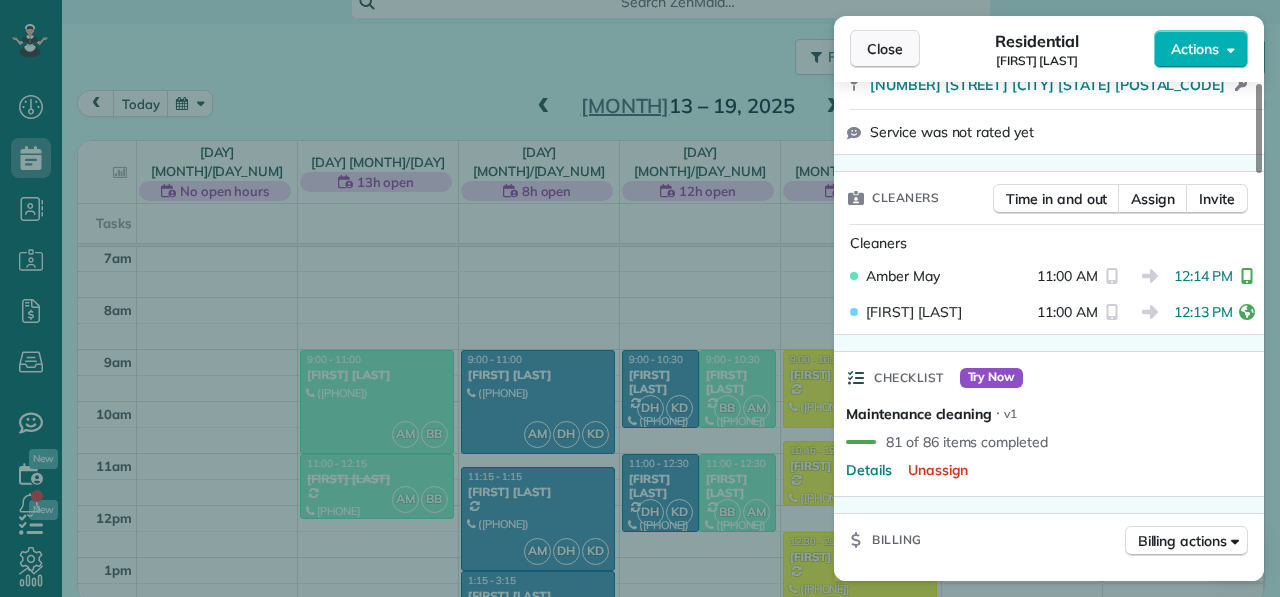 click on "Close" at bounding box center [885, 49] 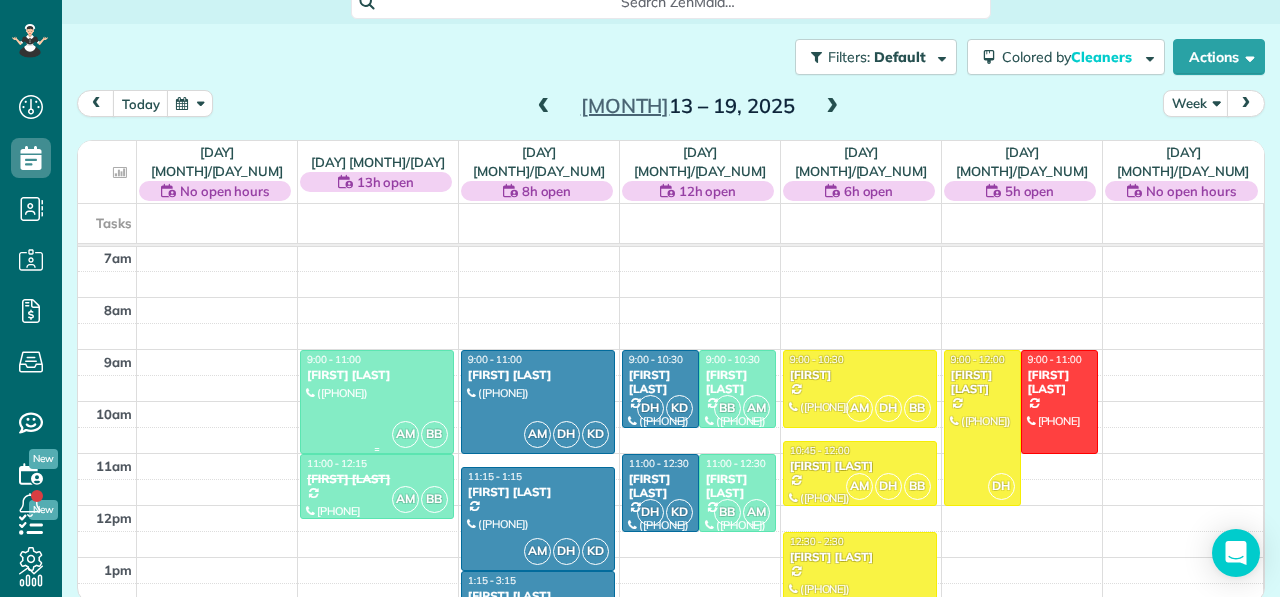 click at bounding box center [377, 402] 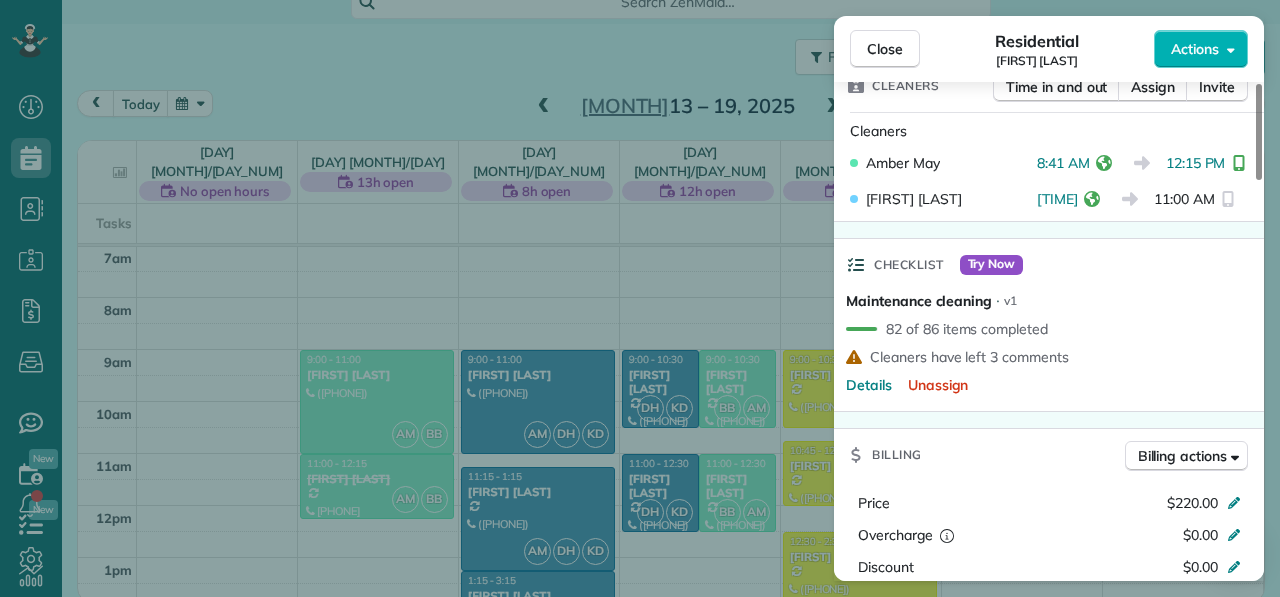 scroll, scrollTop: 539, scrollLeft: 0, axis: vertical 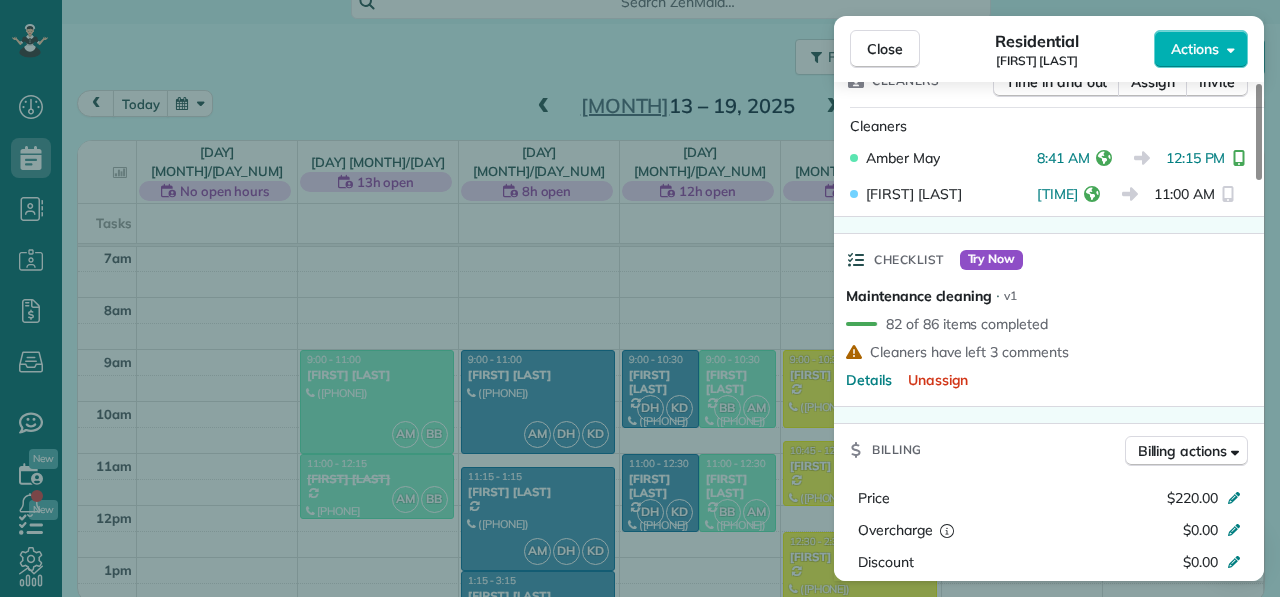 click on "Maintenance cleaning  ⋅  v1 [NUMBER] of [NUMBER] items completed Cleaners have left [NUMBER] comments Details Unassign" at bounding box center (957, 346) 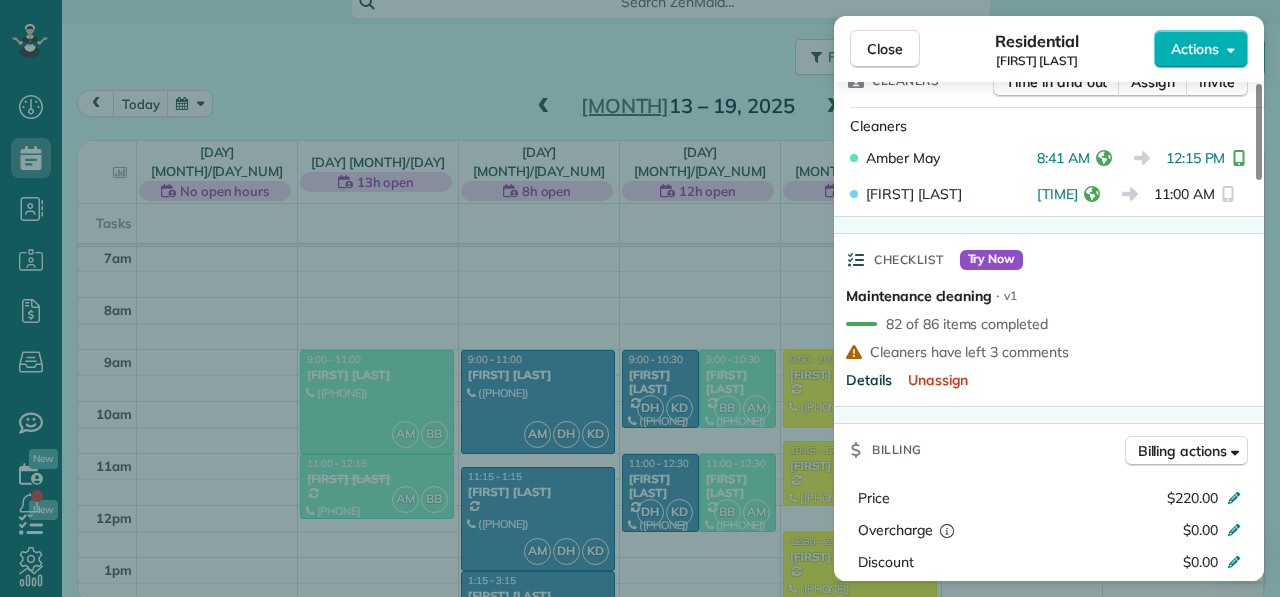 click on "Details" at bounding box center [869, 380] 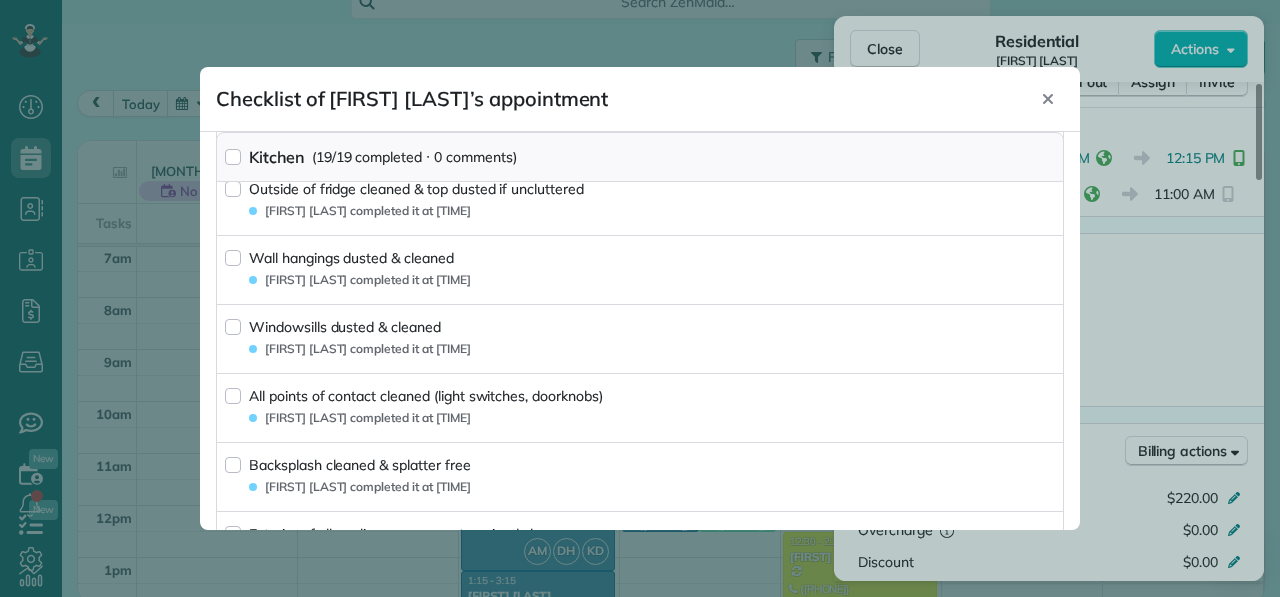 scroll, scrollTop: 288, scrollLeft: 0, axis: vertical 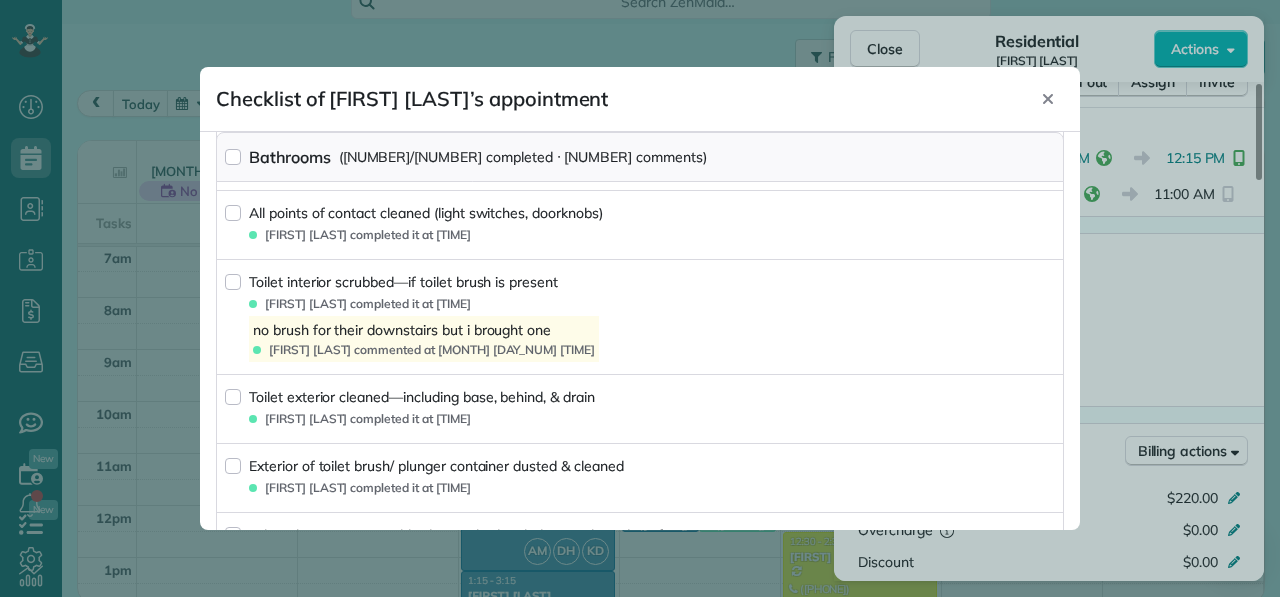 click on "no brush for their downstairs but i brought one" at bounding box center (424, 330) 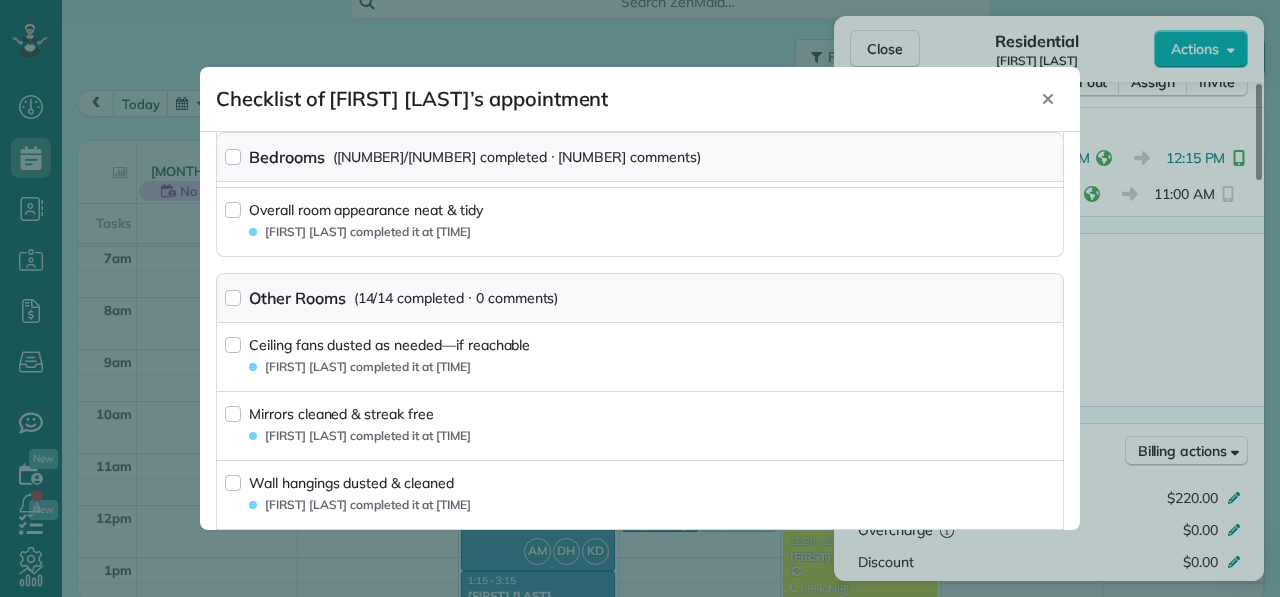 scroll, scrollTop: 4673, scrollLeft: 0, axis: vertical 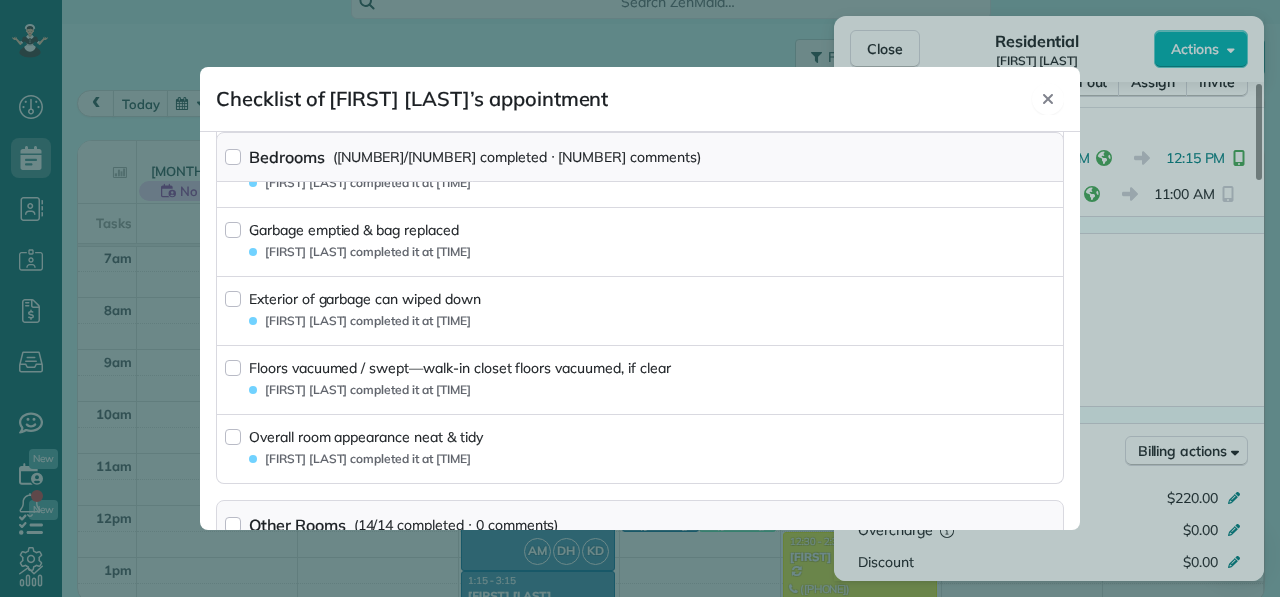 click 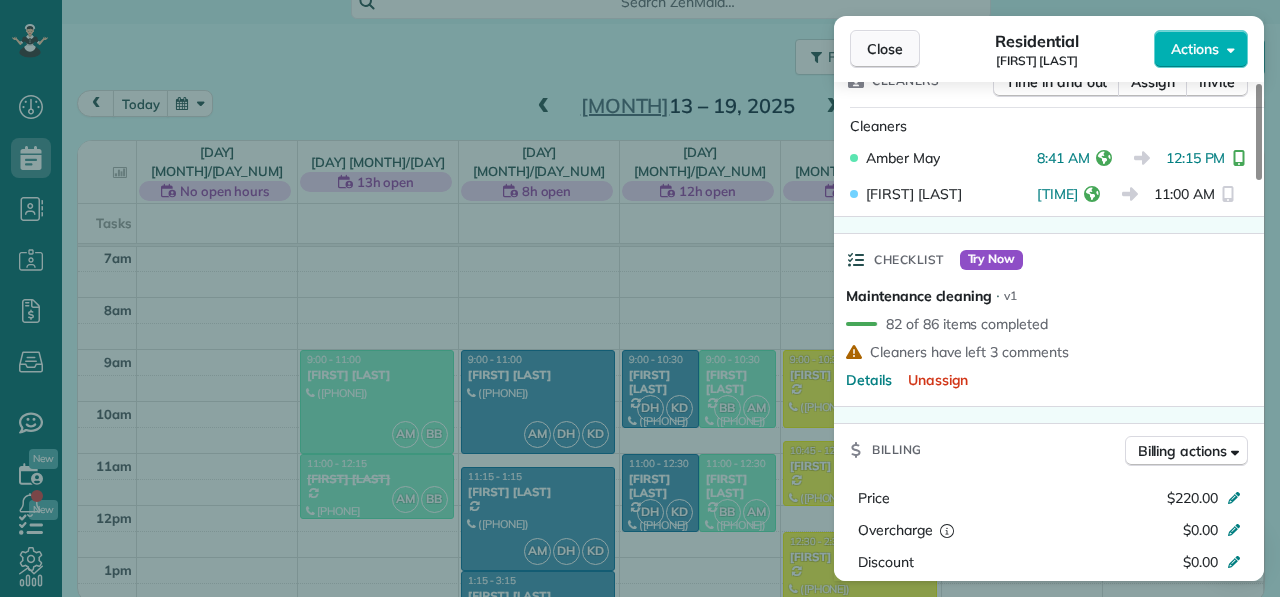 click on "Close" at bounding box center [885, 49] 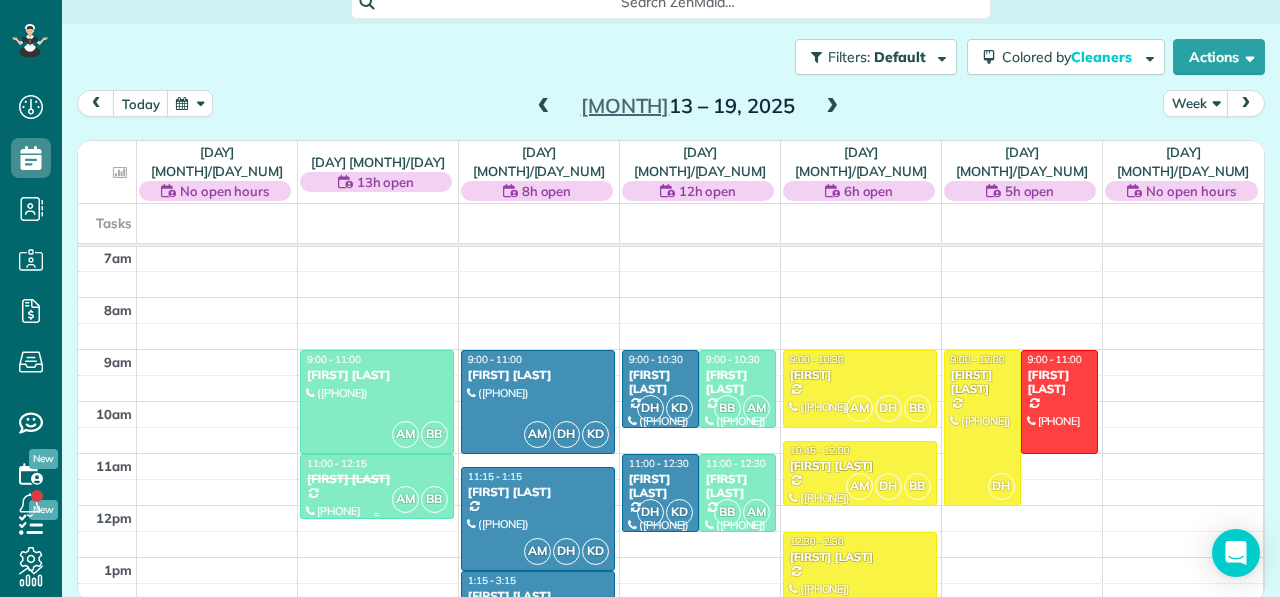 click on "11:00 - 12:15" at bounding box center [377, 463] 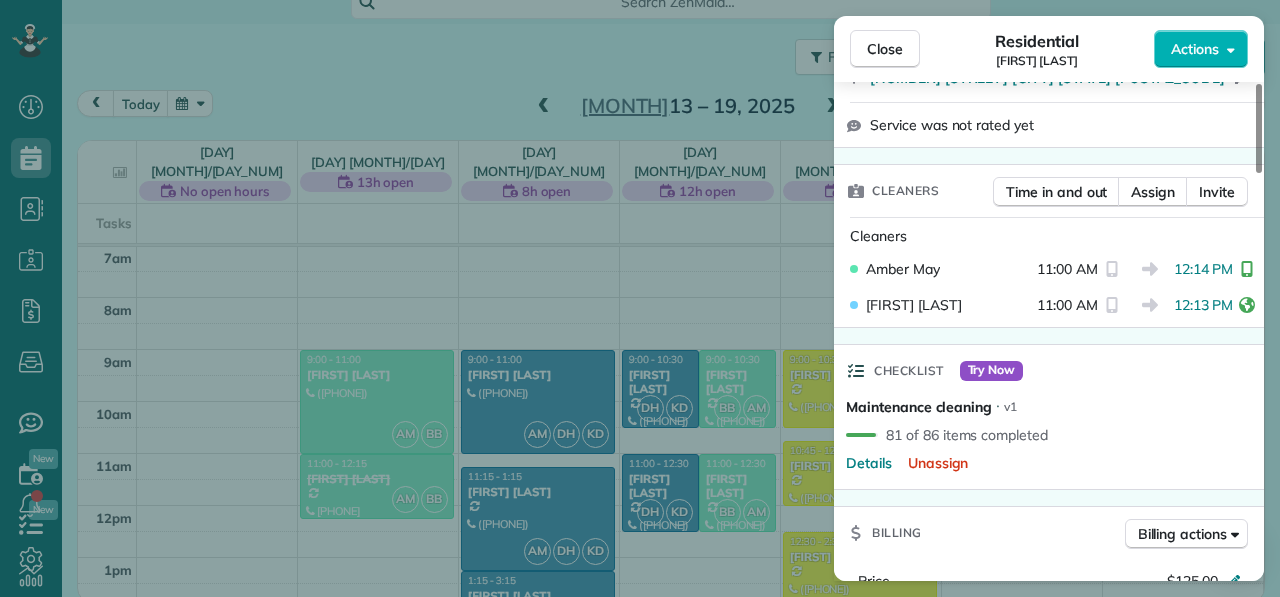 scroll, scrollTop: 464, scrollLeft: 0, axis: vertical 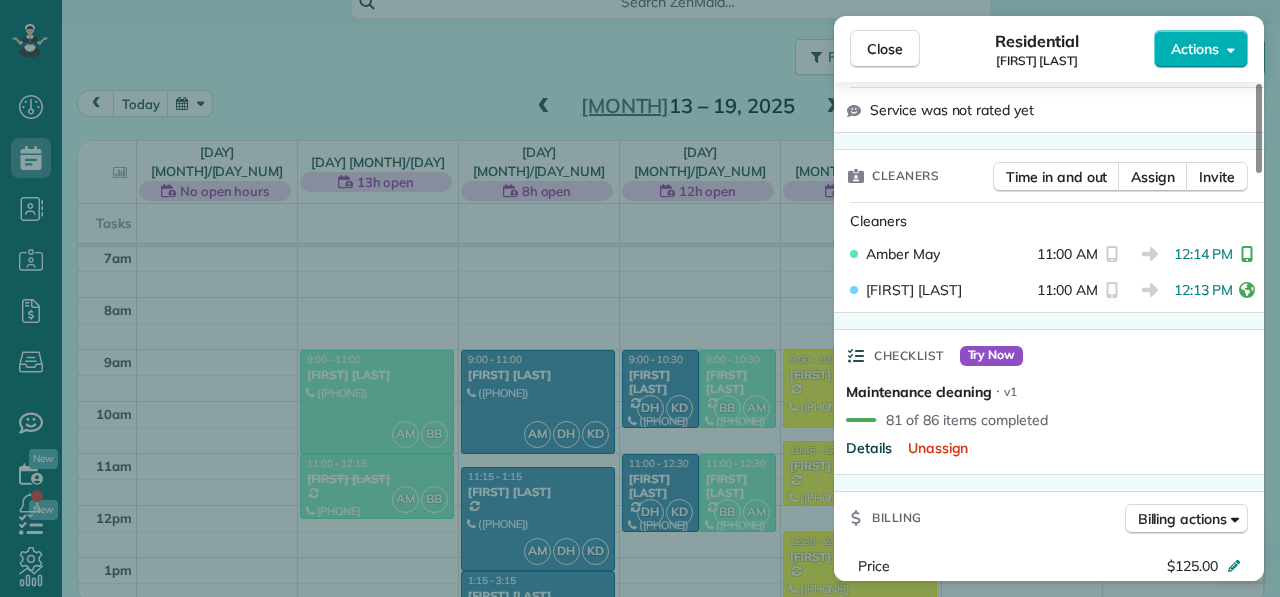 click on "Details" at bounding box center [869, 448] 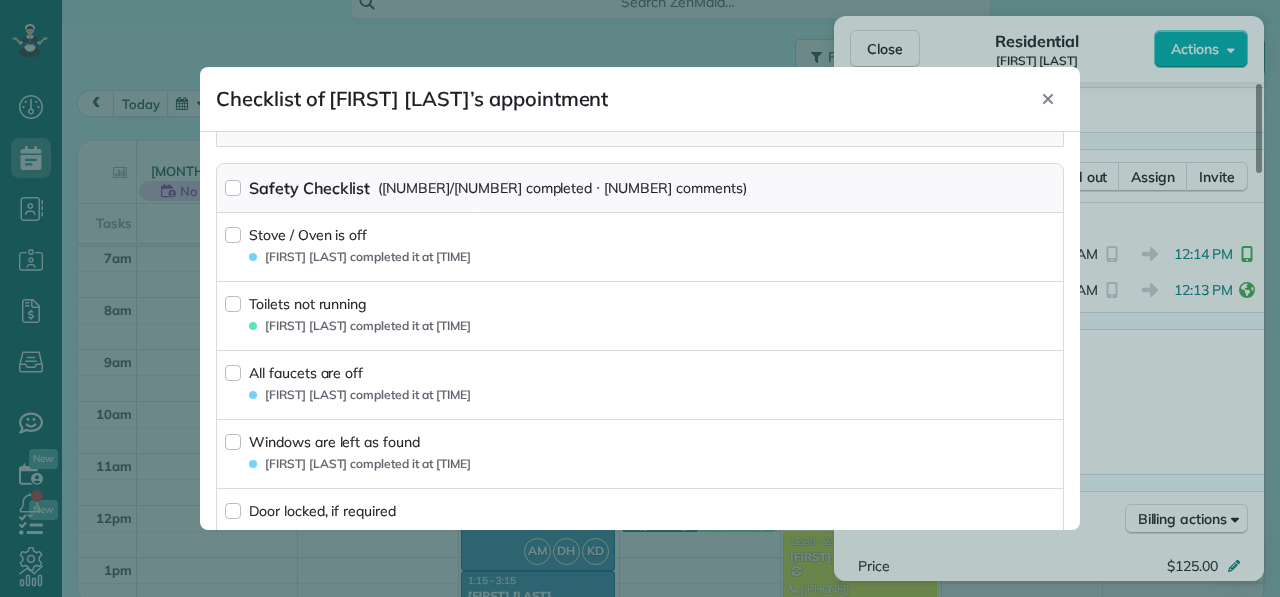 scroll, scrollTop: 5883, scrollLeft: 0, axis: vertical 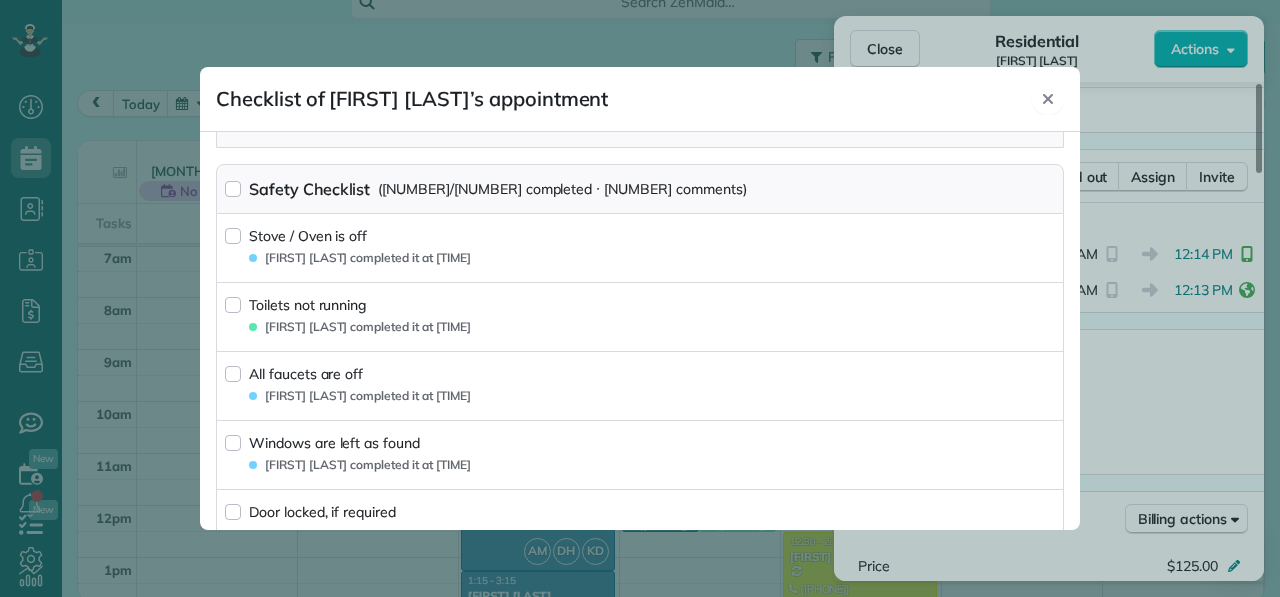 click 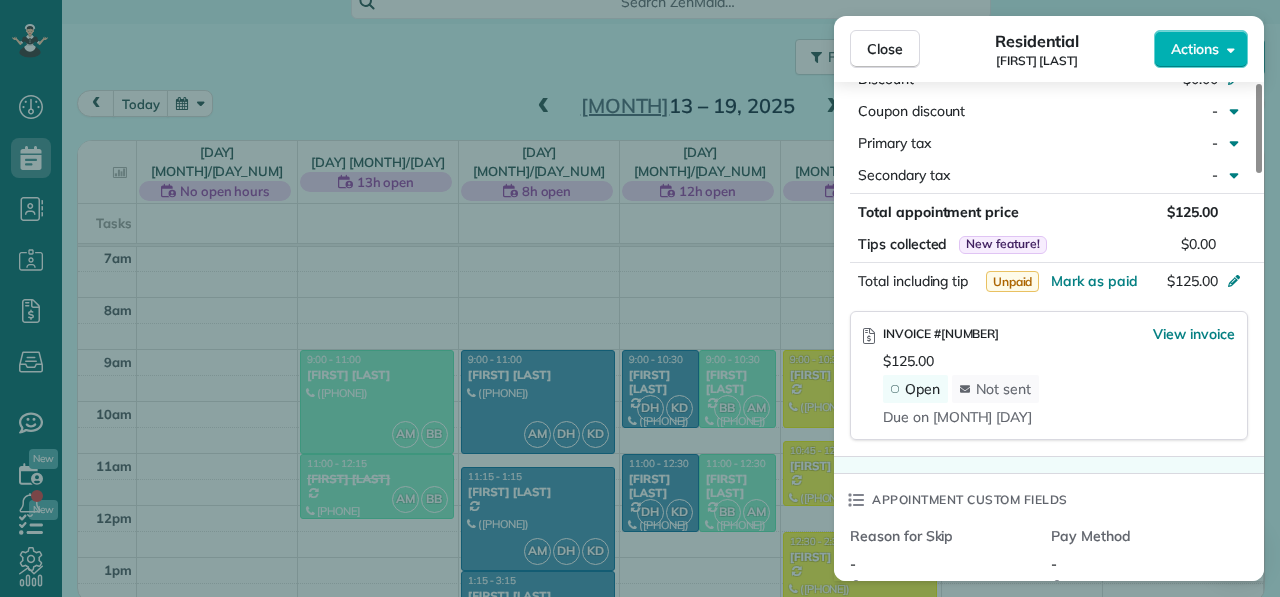 scroll, scrollTop: 1023, scrollLeft: 0, axis: vertical 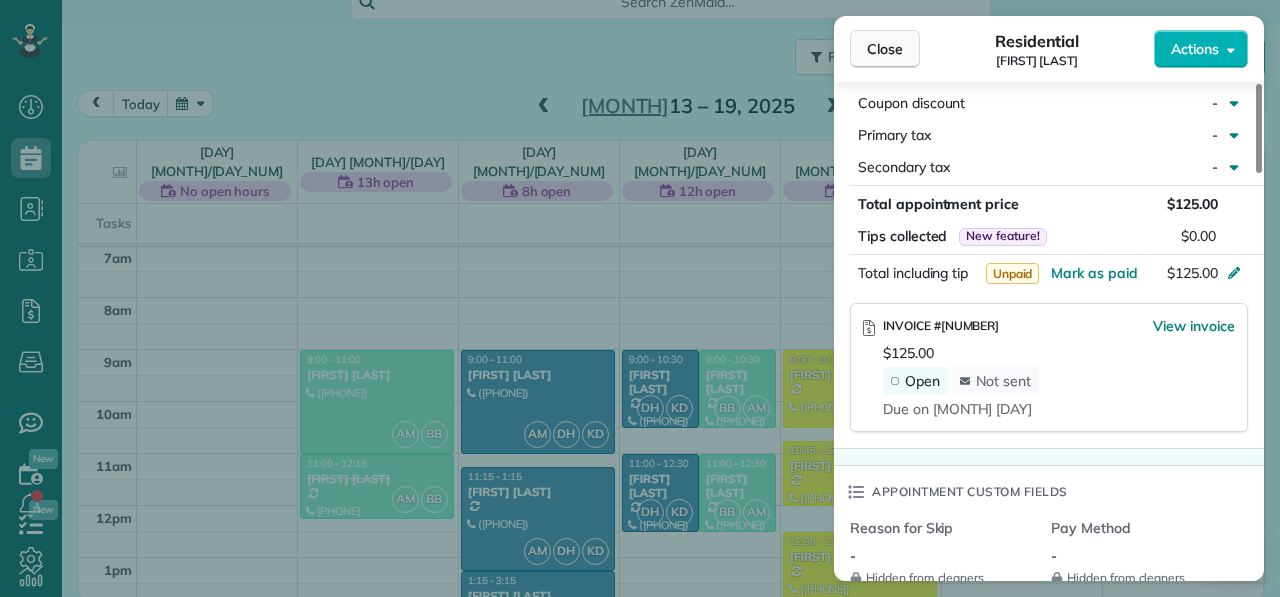 click on "Close" at bounding box center [885, 49] 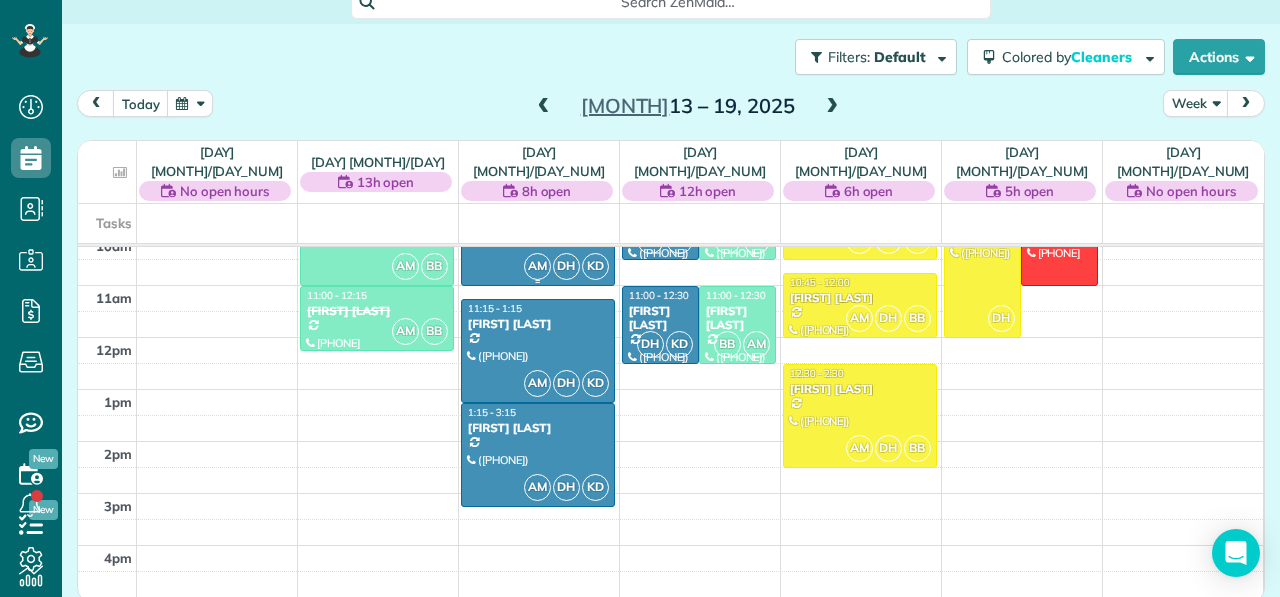 scroll, scrollTop: 537, scrollLeft: 0, axis: vertical 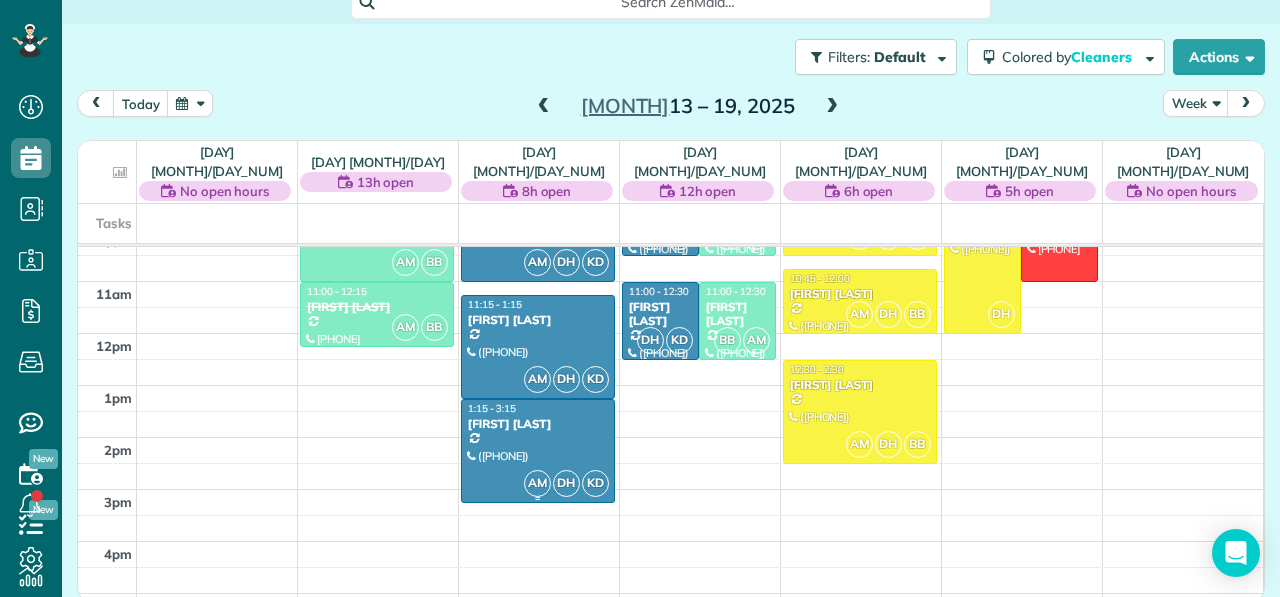 click on "[FIRST] [LAST]" at bounding box center (538, 424) 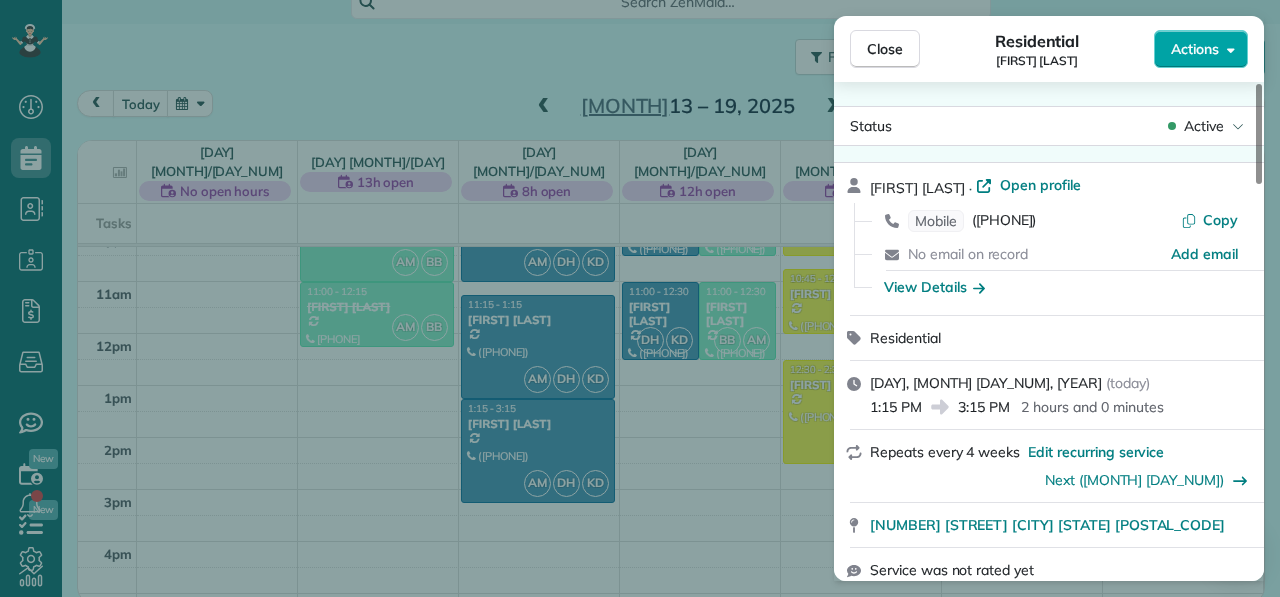 click 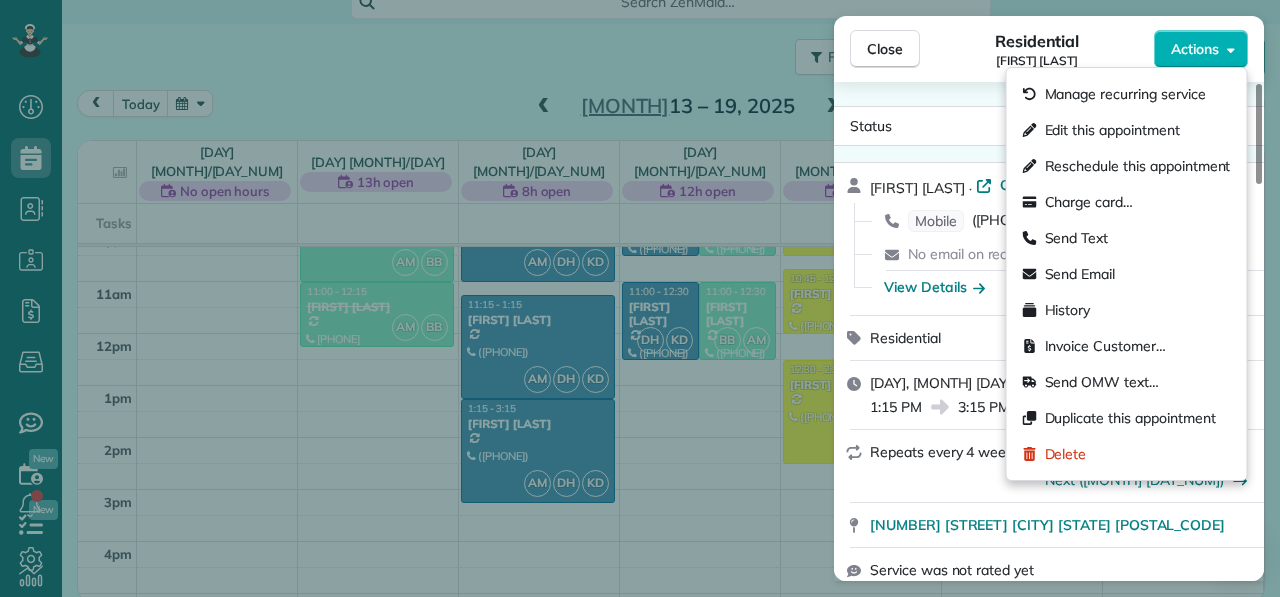 click on "Status Active [LAST] [LAST] · Open profile Mobile ([PHONE]) Copy No email on record Add email View Details Residential [DAY], [MONTH] [DAY_NUM], [YEAR] ( today ) [TIME] [TIME] [DURATION] Repeats every [NUMBER] weeks Edit recurring service Next ([MONTH] [DAY_NUM]) [NUMBER] [STREET] [CITY] [STATE] [POSTAL_CODE] Service was not rated yet Cleaners Time in and out Assign Invite Cleaners [FIRST] [LAST] [TIME] [TIME] [FIRST] [LAST] [TIME] [TIME] [FIRST] [LAST] [TIME] [TIME] Checklist Try Now Maintenance cleaning  ⋅  v1 includes [NUMBER] items Details Unassign Billing Billing actions Price $[PRICE] Overcharge $[PRICE] Discount $[PRICE] Coupon discount - Primary tax - Secondary tax - Total appointment price $[PRICE] Tips collected New feature! $[PRICE] Mark as paid Total including tip $[PRICE] Get paid online in no-time! Send an invoice and reward your cleaners with tips Charge customer credit card Appointment custom fields Reason for Skip - Hidden from cleaners Pay Method - Hidden from cleaners Work items No work items to display Notes Appointment" at bounding box center [1049, 331] 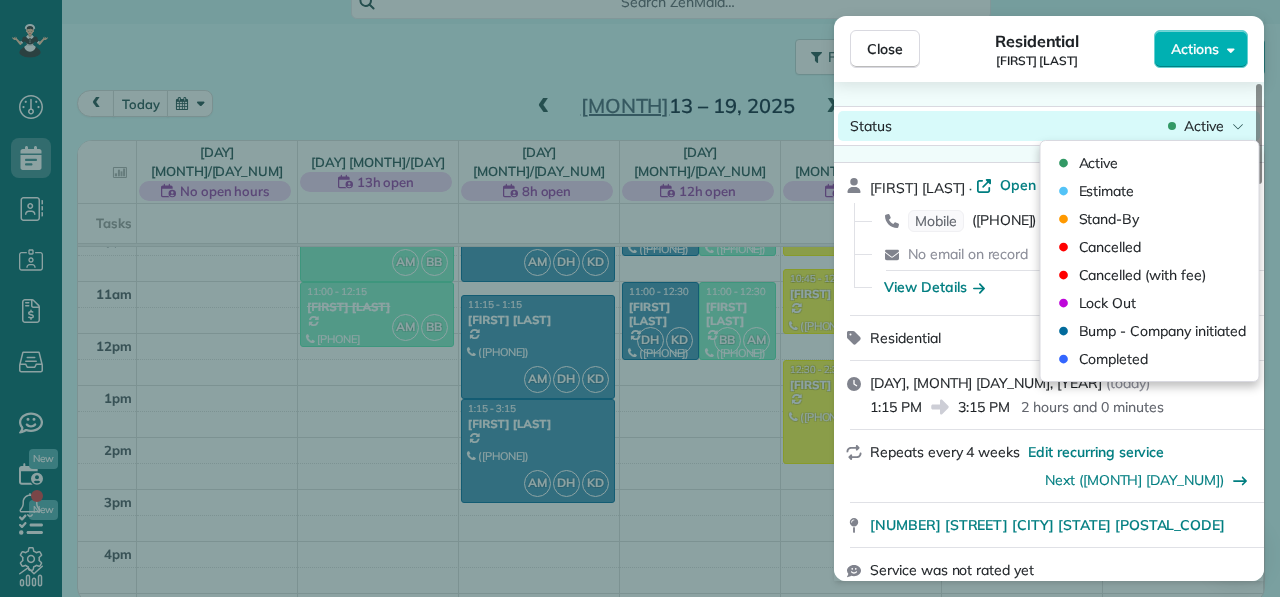 click on "Status Active" at bounding box center (1049, 126) 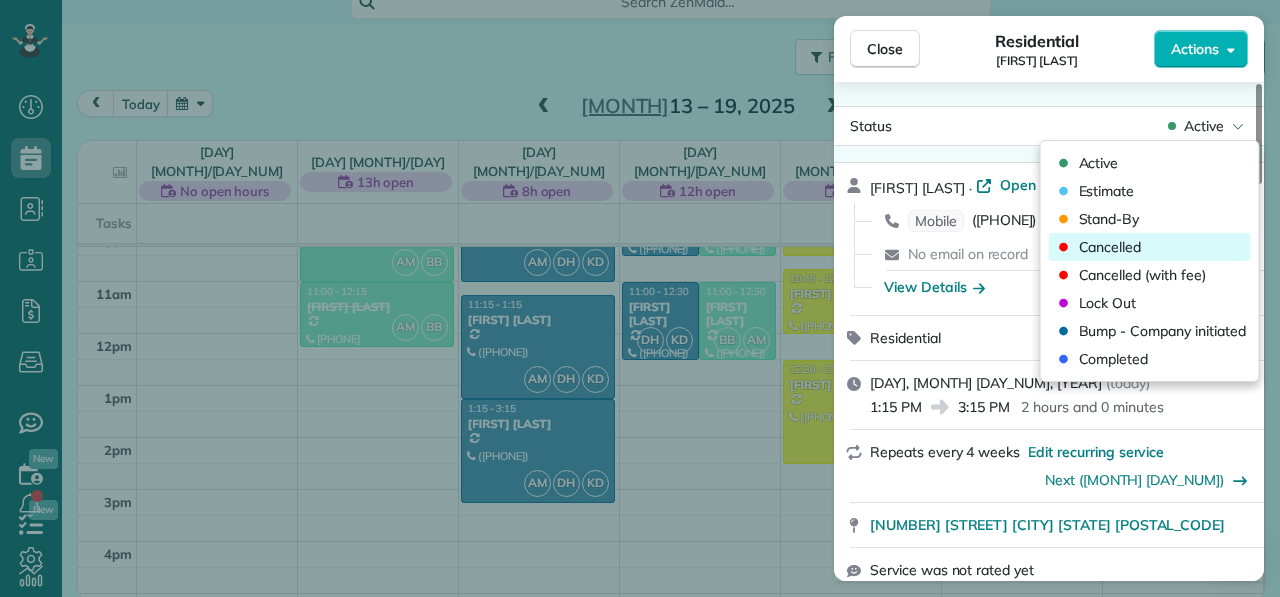 click on "Cancelled" at bounding box center (1110, 247) 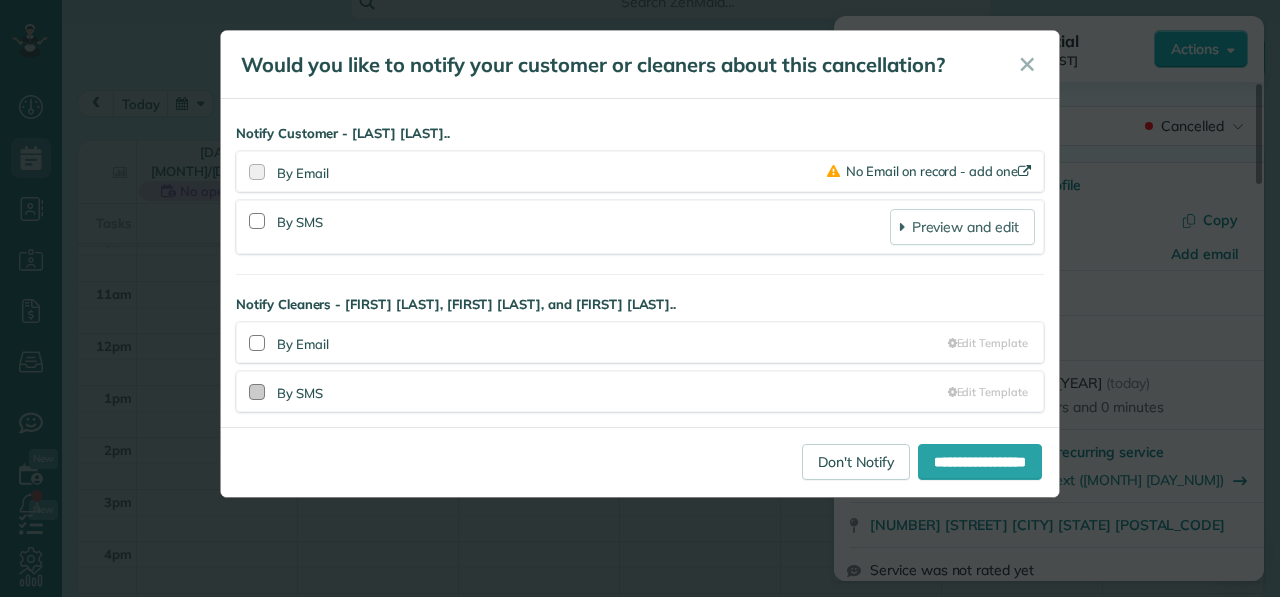 click at bounding box center (257, 392) 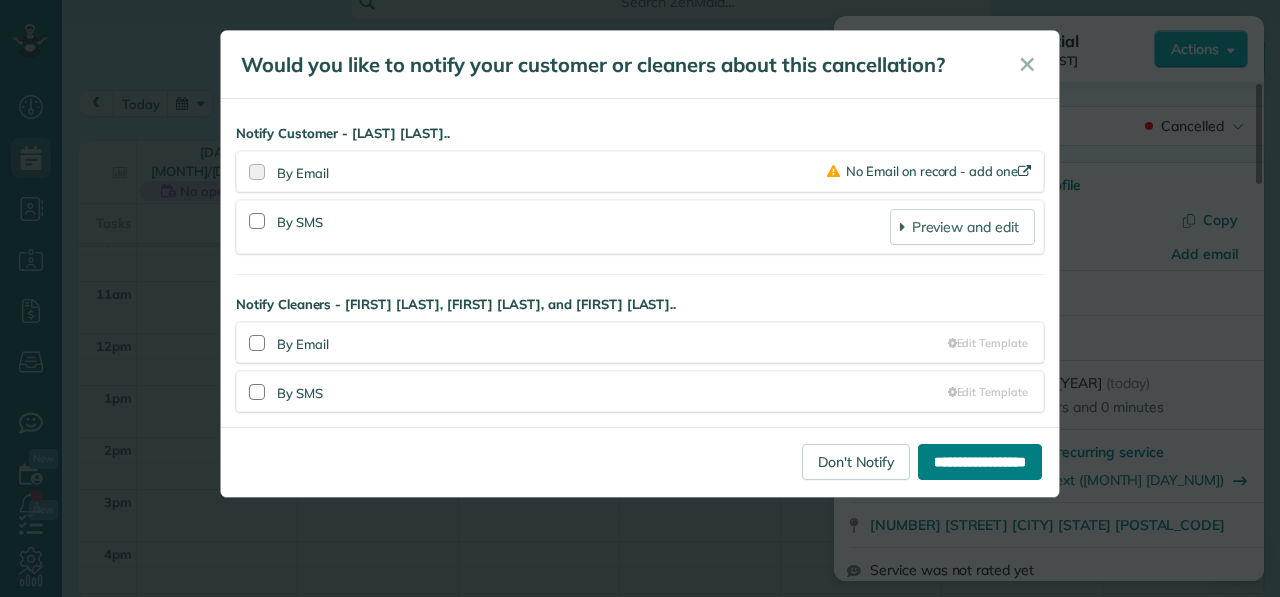 click on "**********" at bounding box center [980, 462] 